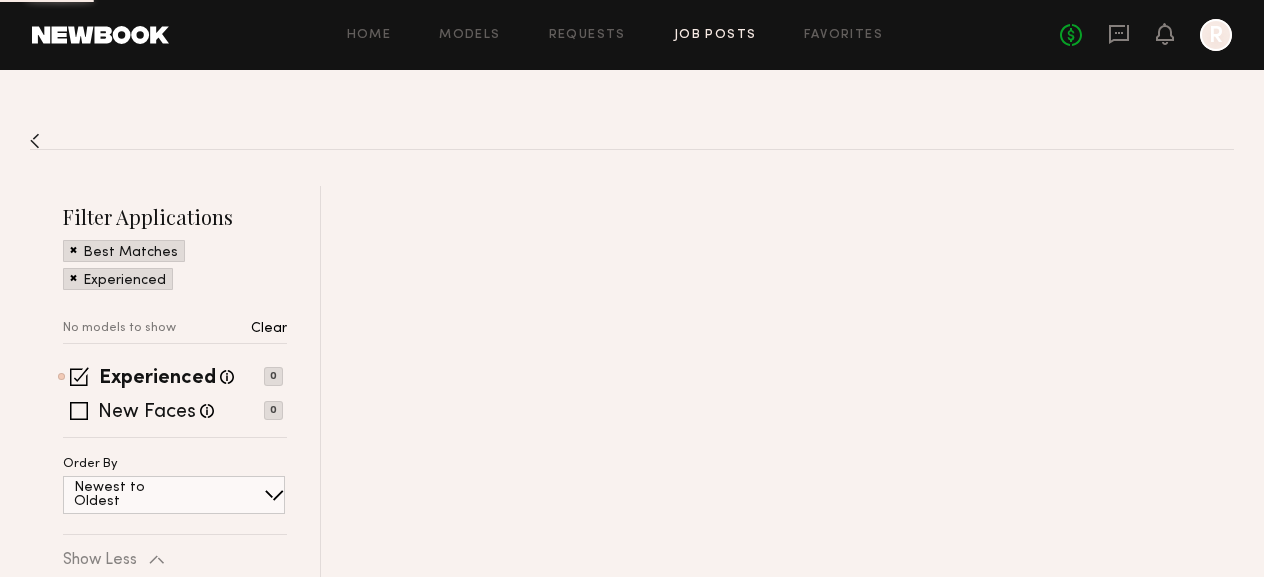 scroll, scrollTop: 0, scrollLeft: 0, axis: both 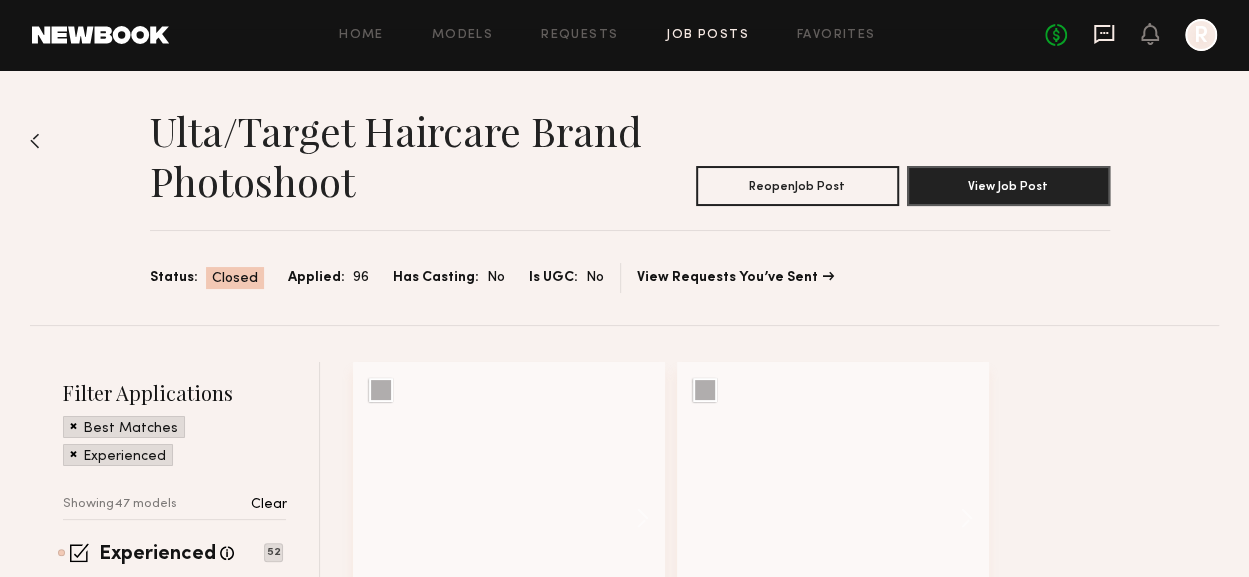click 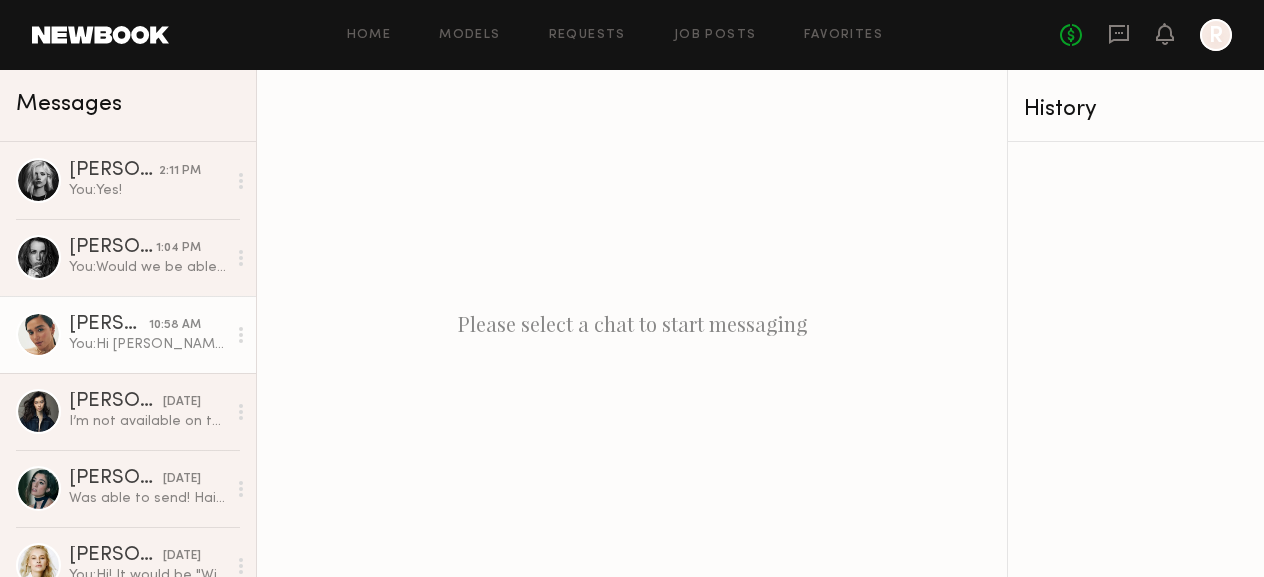 click on "You:  Hi [PERSON_NAME]! Just wanted to check in here, we'd love to make something work!" 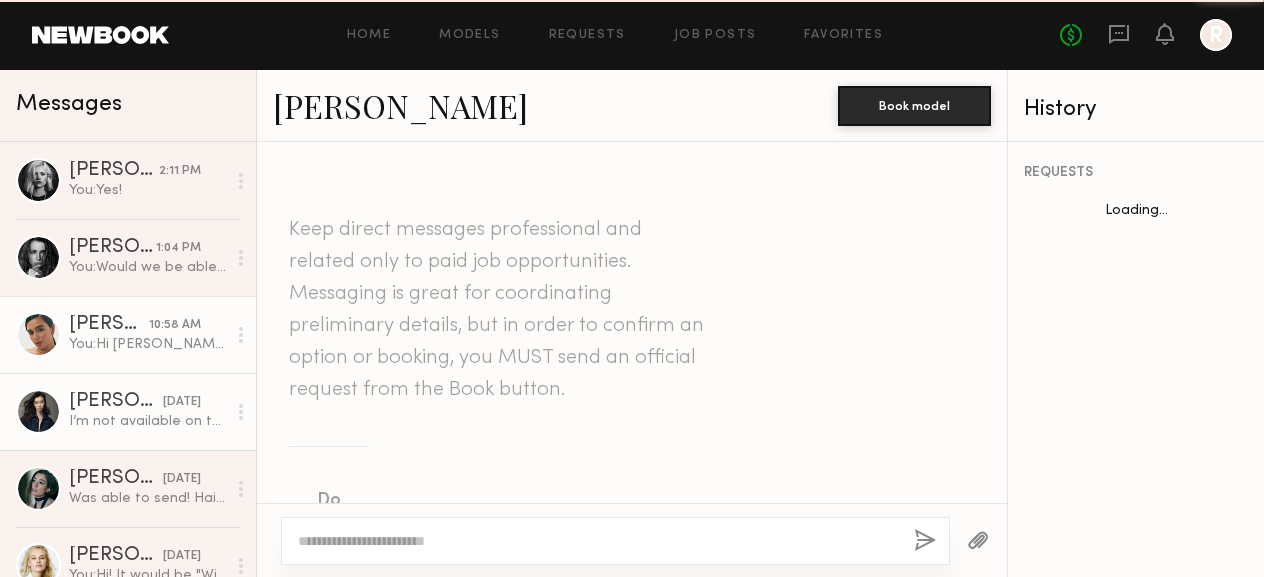 scroll, scrollTop: 1963, scrollLeft: 0, axis: vertical 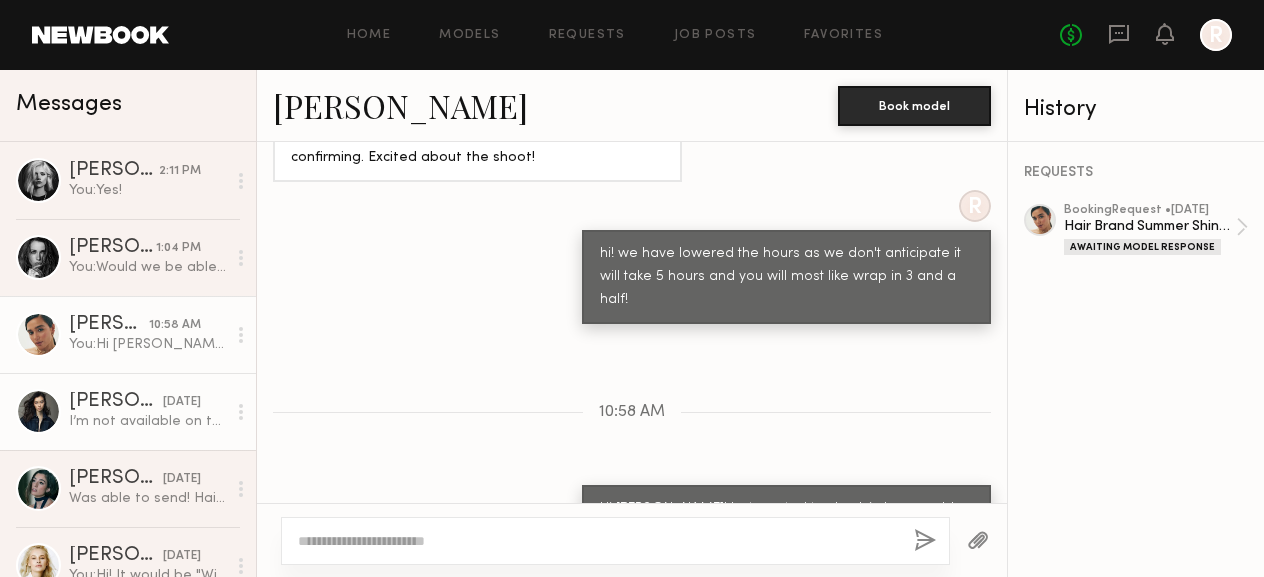 click on "[PERSON_NAME] [DATE] I’m not available on the 31st anymore sadly :(" 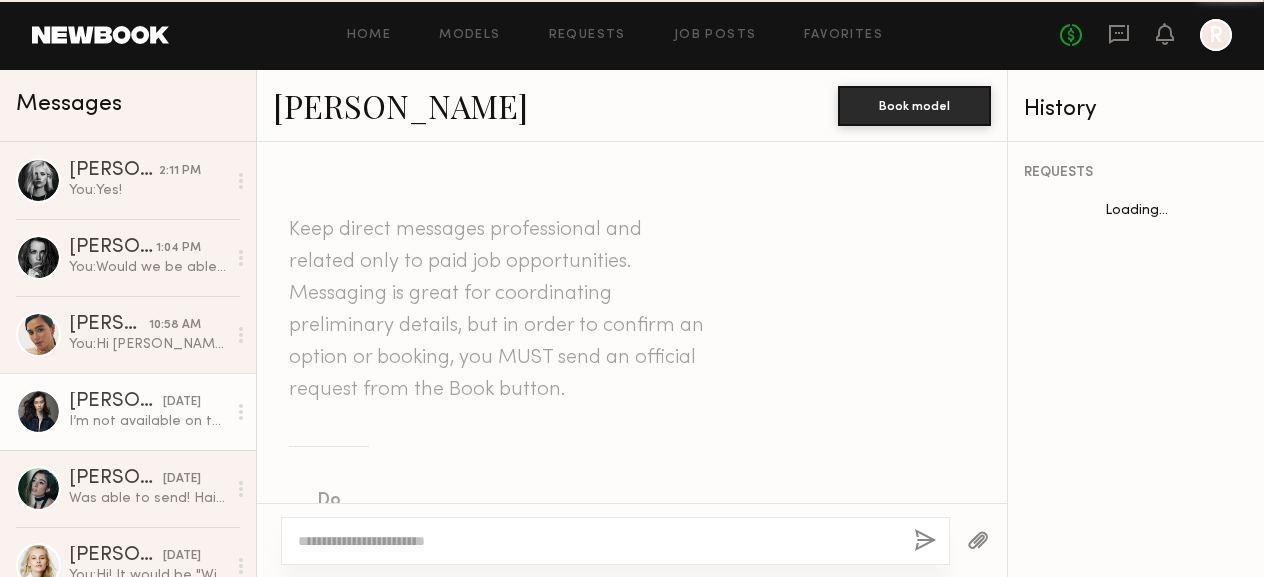 scroll, scrollTop: 1148, scrollLeft: 0, axis: vertical 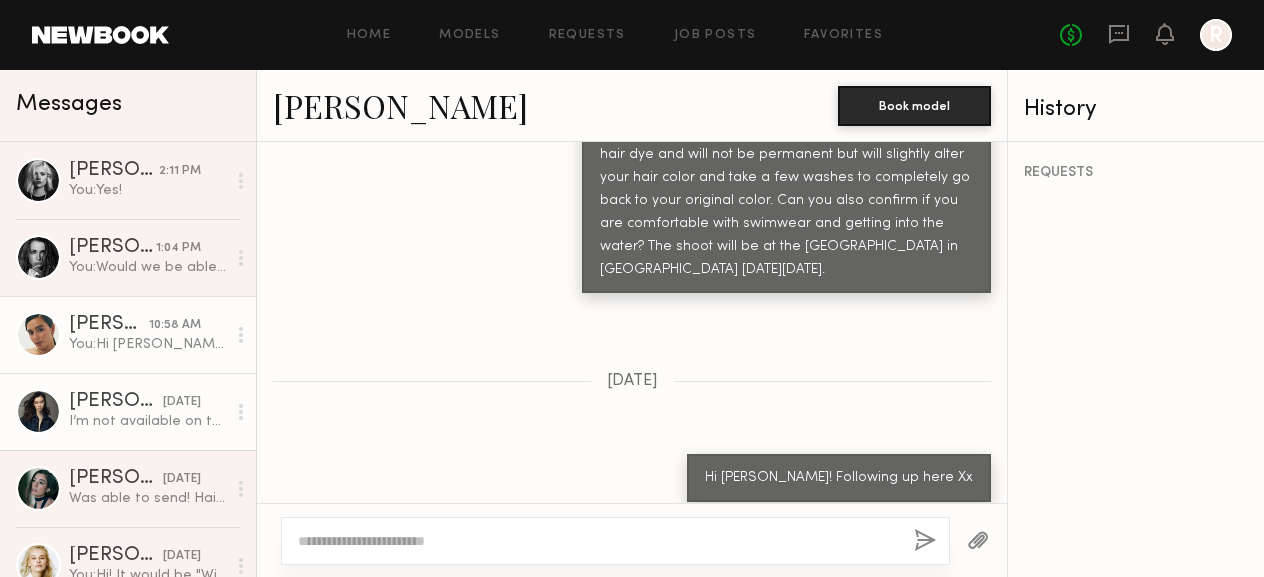 click on "[PERSON_NAME] 10:58 AM You:  Hi [PERSON_NAME]! Just wanted to check in here, we'd love to make something work!" 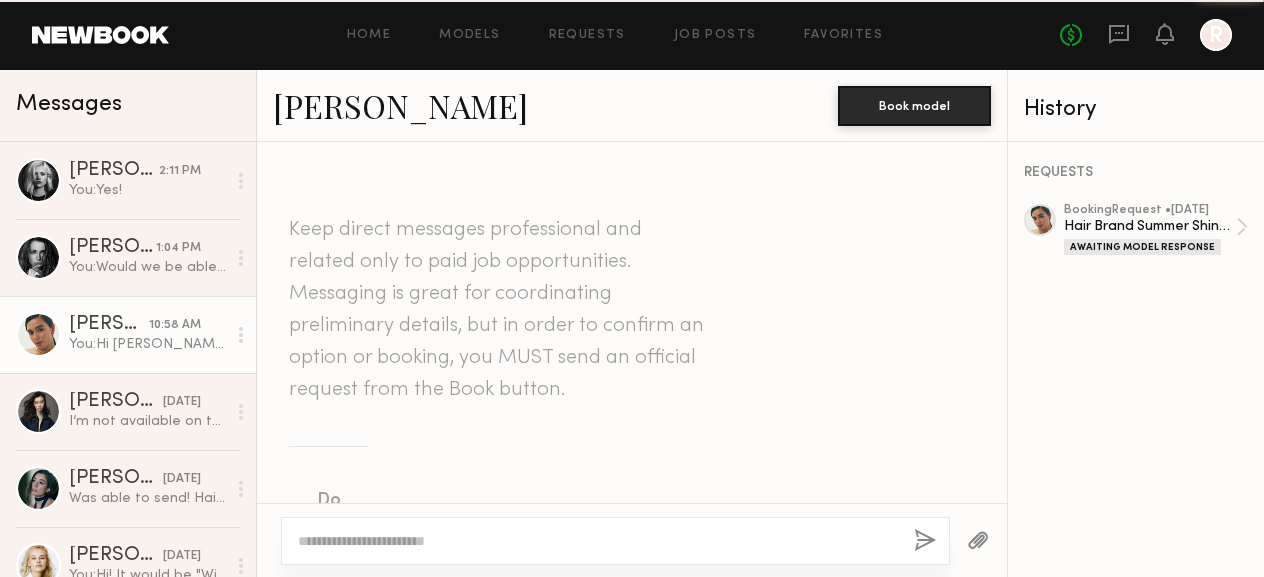 scroll, scrollTop: 1963, scrollLeft: 0, axis: vertical 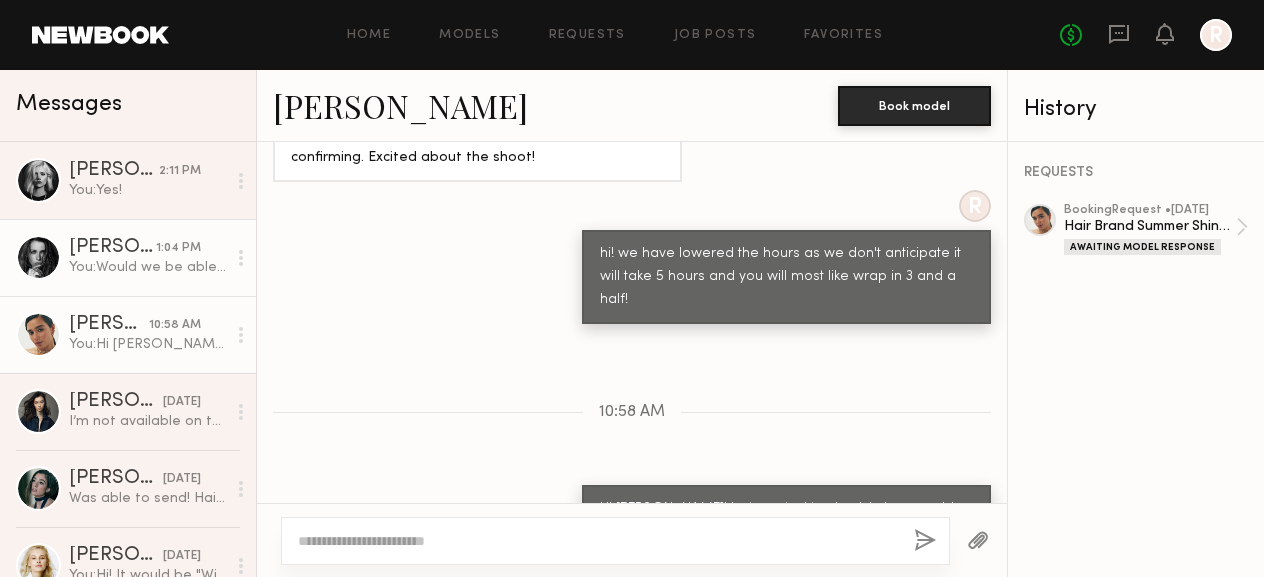 click on "You:  Would we be able to meet at the original $500? That is the highest we can go for this campaign." 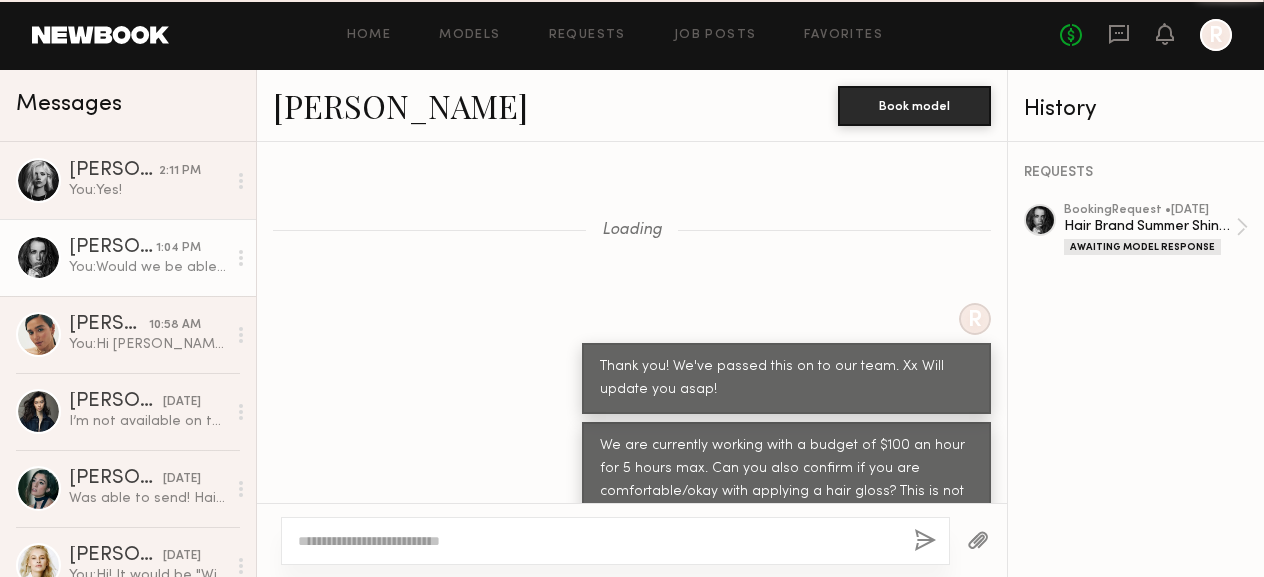 scroll, scrollTop: 1109, scrollLeft: 0, axis: vertical 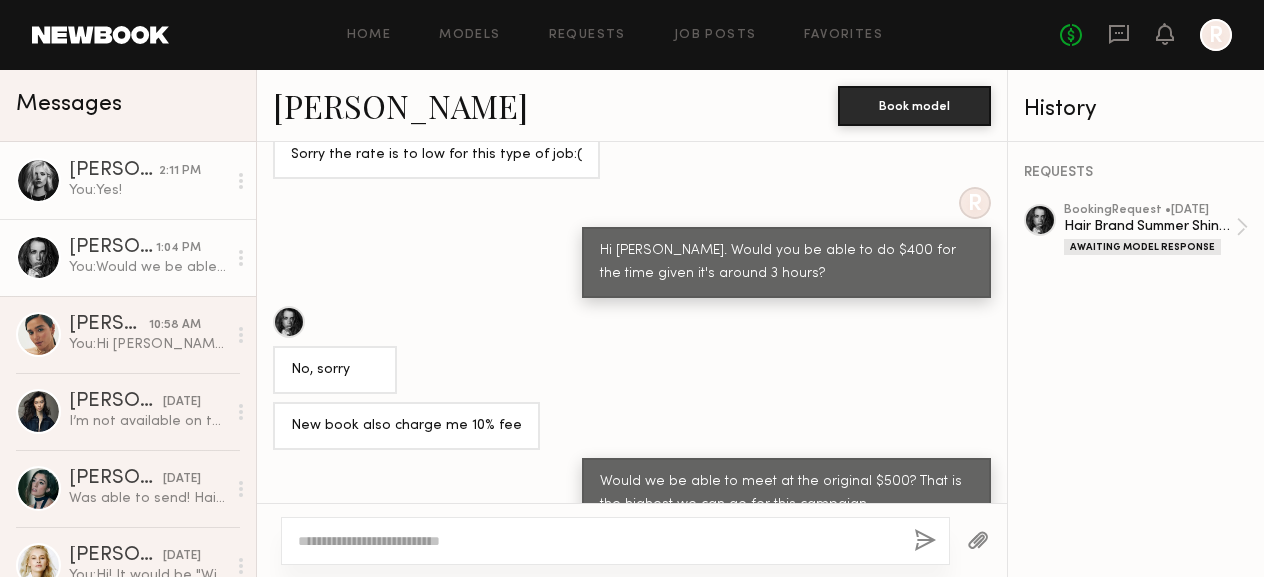 click on "[PERSON_NAME]" 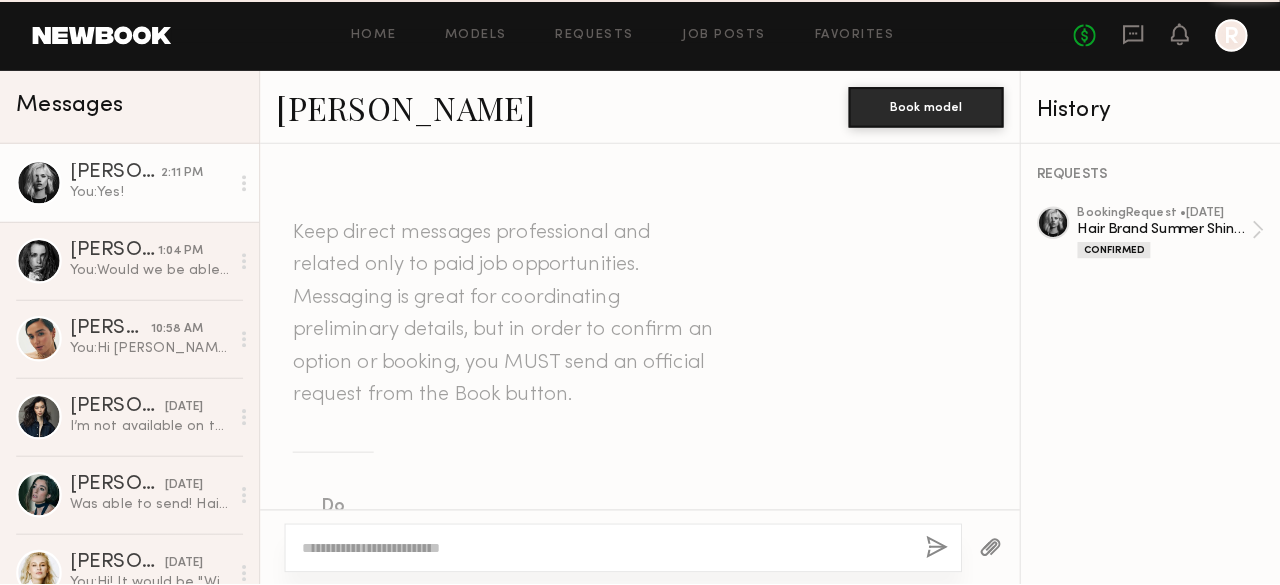 scroll, scrollTop: 2652, scrollLeft: 0, axis: vertical 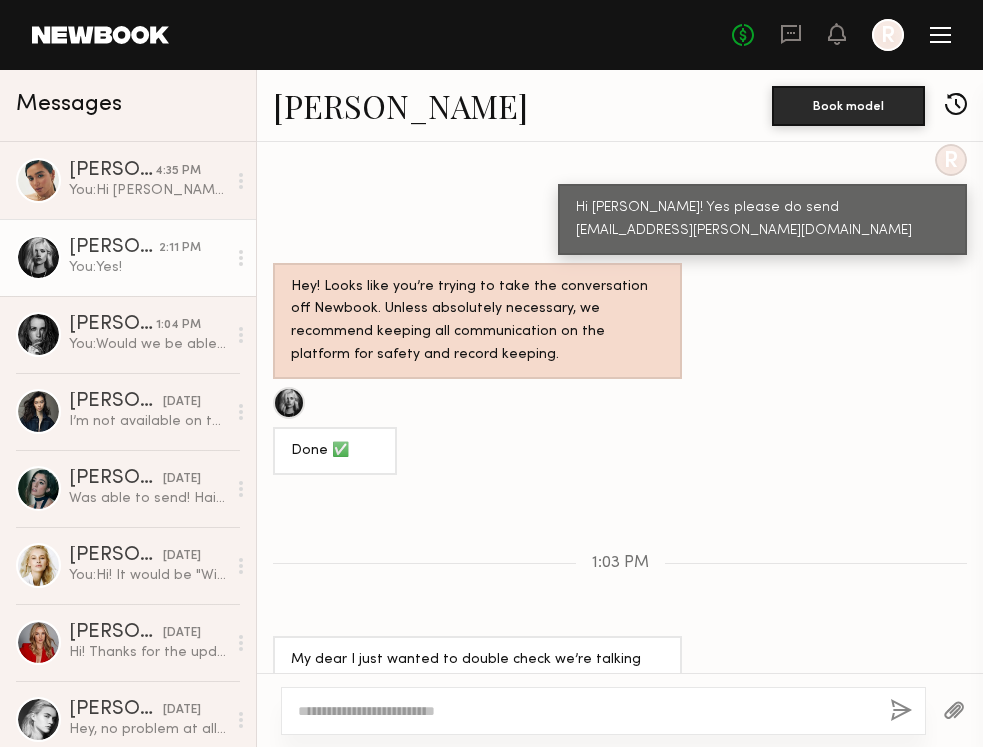 click on "Keep direct messages professional and related only to paid job opportunities. Messaging is great for coordinating preliminary details, but in order to confirm an option or booking, you MUST send an official request from the Book button. Do Introduce yourself and your project. Ask the model about their availability. Request additional info, like updated digitals, relevant experience, other skills, etc. Don’t Bring up non-professional topics or ask a model to work for free/trade. Expect verbal commitments to hold - only official requests can be enforced. Move communications off the platform. [DATE] R Hi [PERSON_NAME],
Yes I can confirm availability [DATE][DATE]. Could you please let me know the color of the gloss that I’ll be applying? If you guarantee me that it will wash out in a few washes it’s not a problem yes!
Swimwear and ocean sound perfect :)) [DATE] R Hi [PERSON_NAME]! Can you send us a 360 video with your current hair? We'd love to see which shade is best for you! Thank you :) [DATE] R" 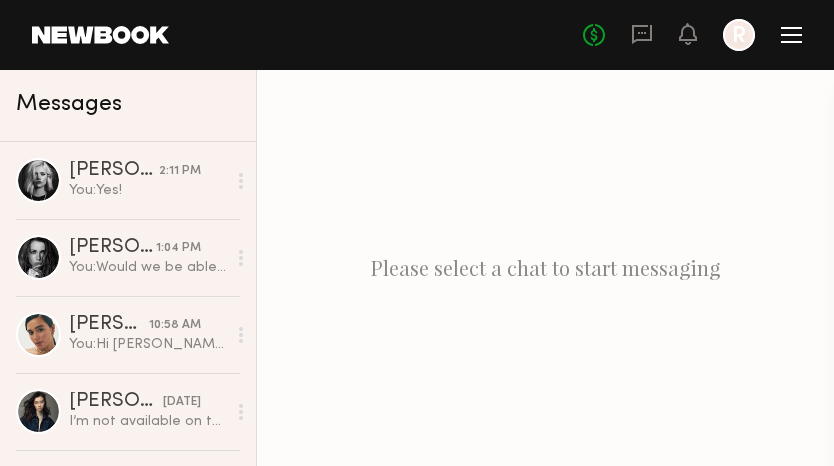 scroll, scrollTop: 0, scrollLeft: 0, axis: both 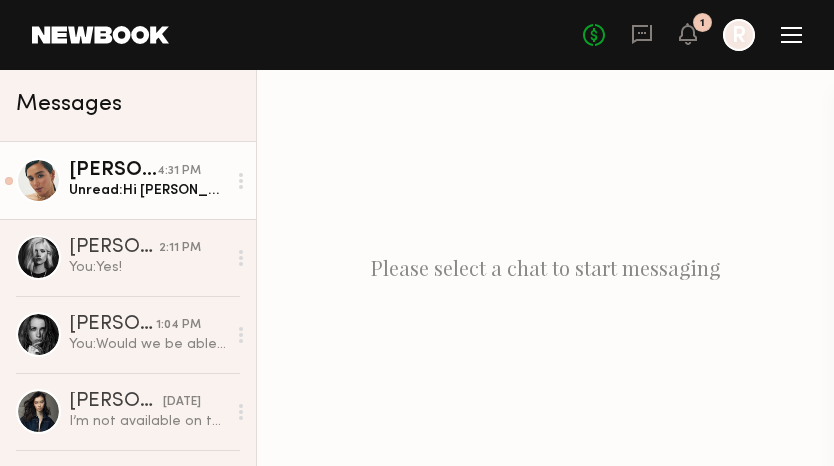 click on "[PERSON_NAME]" 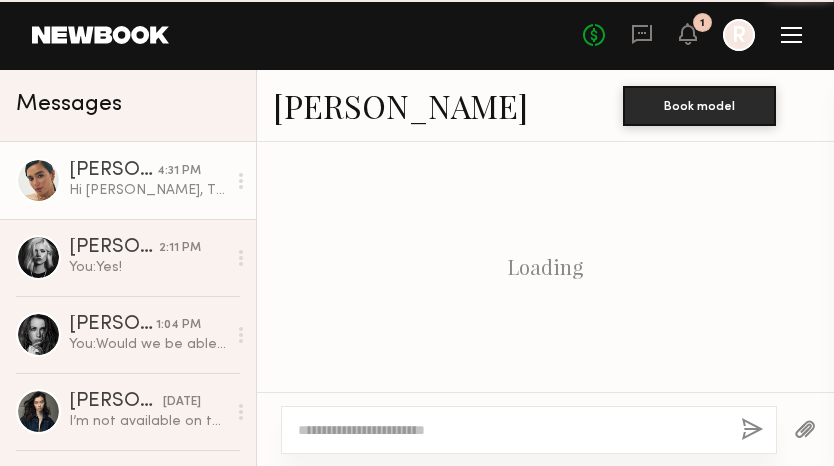 scroll, scrollTop: 2151, scrollLeft: 0, axis: vertical 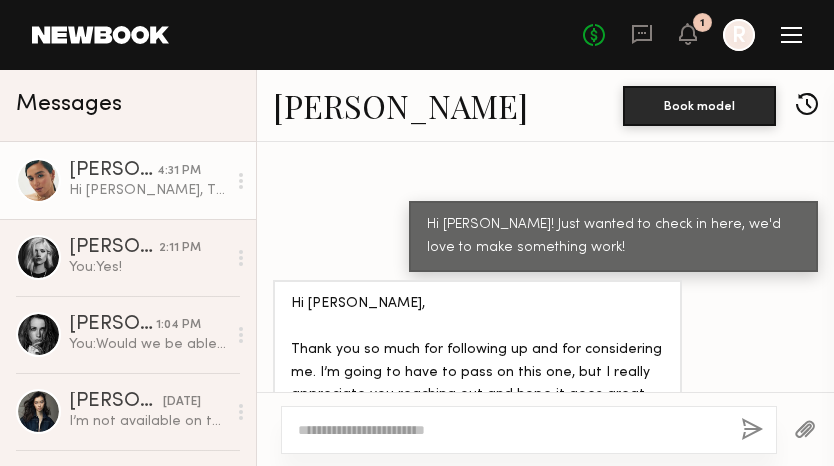 click on "Hi [PERSON_NAME],
Thank you so much for following up and for considering me. I’m going to have to pass on this one, but I really appreciate you reaching out and hope it goes great. Please keep me in mind for future shoots!" 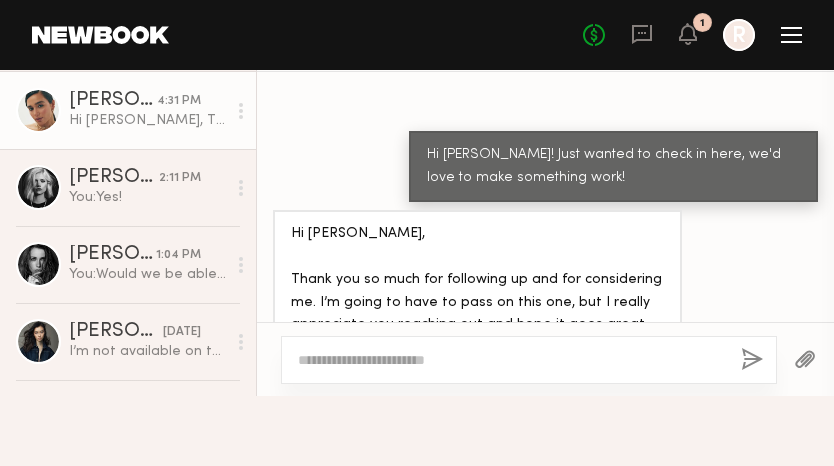 scroll, scrollTop: 71, scrollLeft: 0, axis: vertical 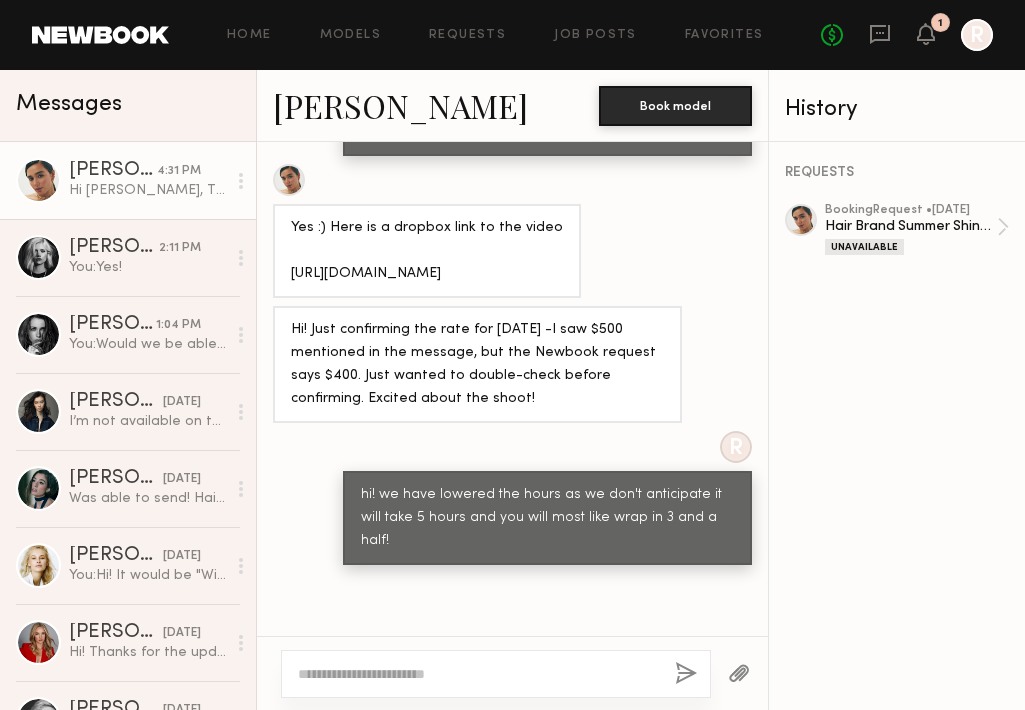 click on "Hi! Just confirming the rate for [DATE] -I saw $500 mentioned in the message, but the Newbook request says $400. Just wanted to double-check before confirming. Excited about the shoot!" 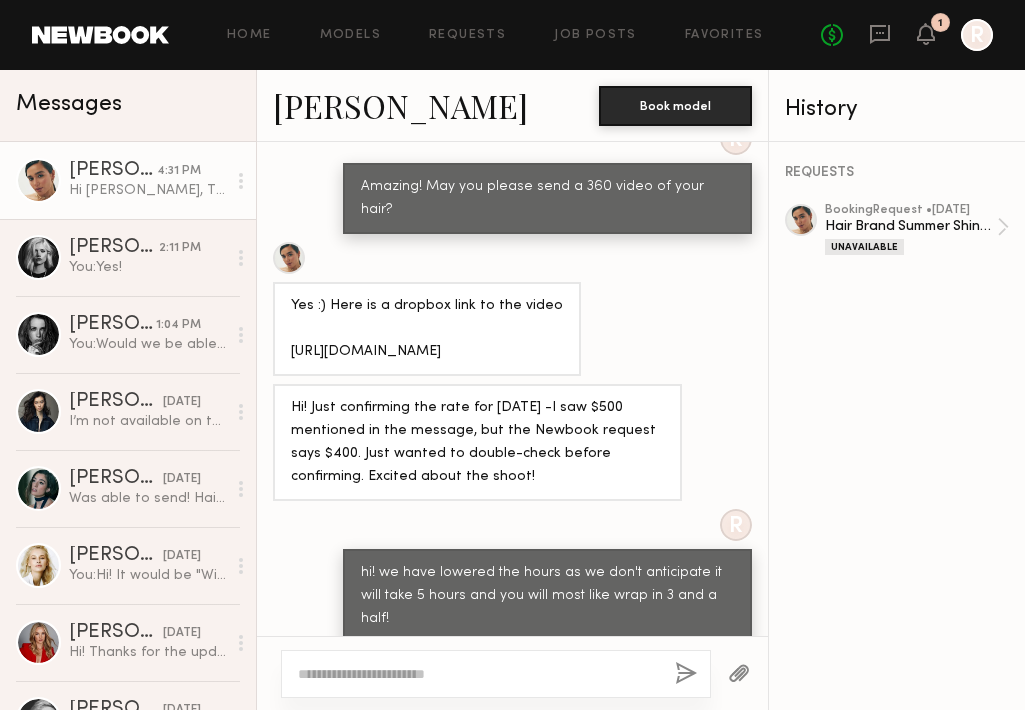 scroll, scrollTop: 2003, scrollLeft: 0, axis: vertical 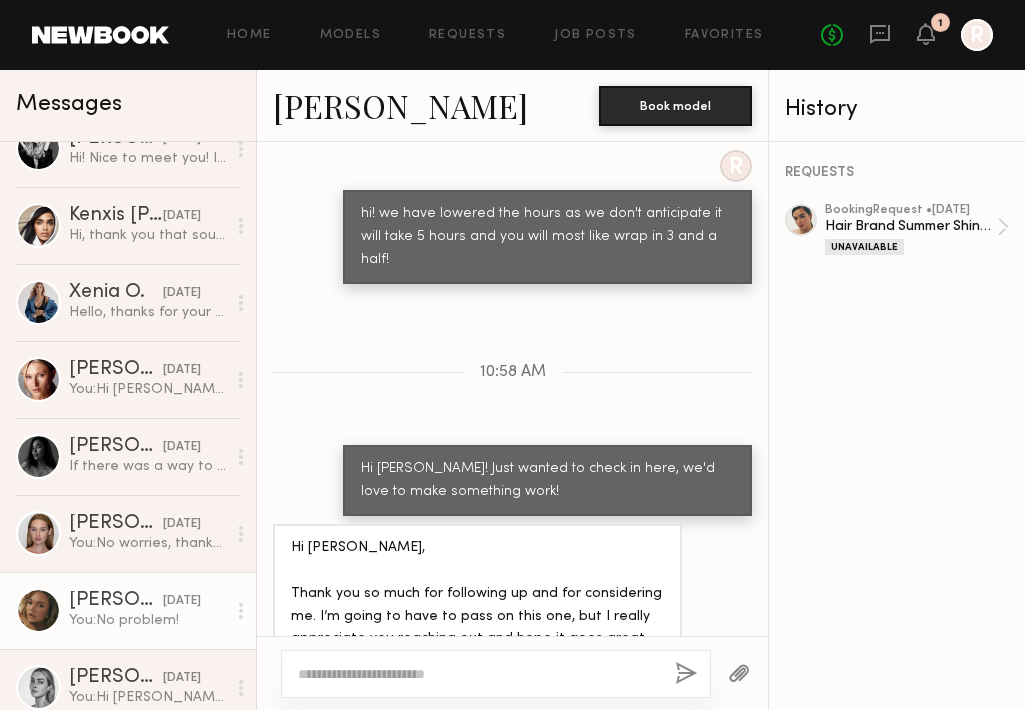 drag, startPoint x: 104, startPoint y: 636, endPoint x: 110, endPoint y: 614, distance: 22.803509 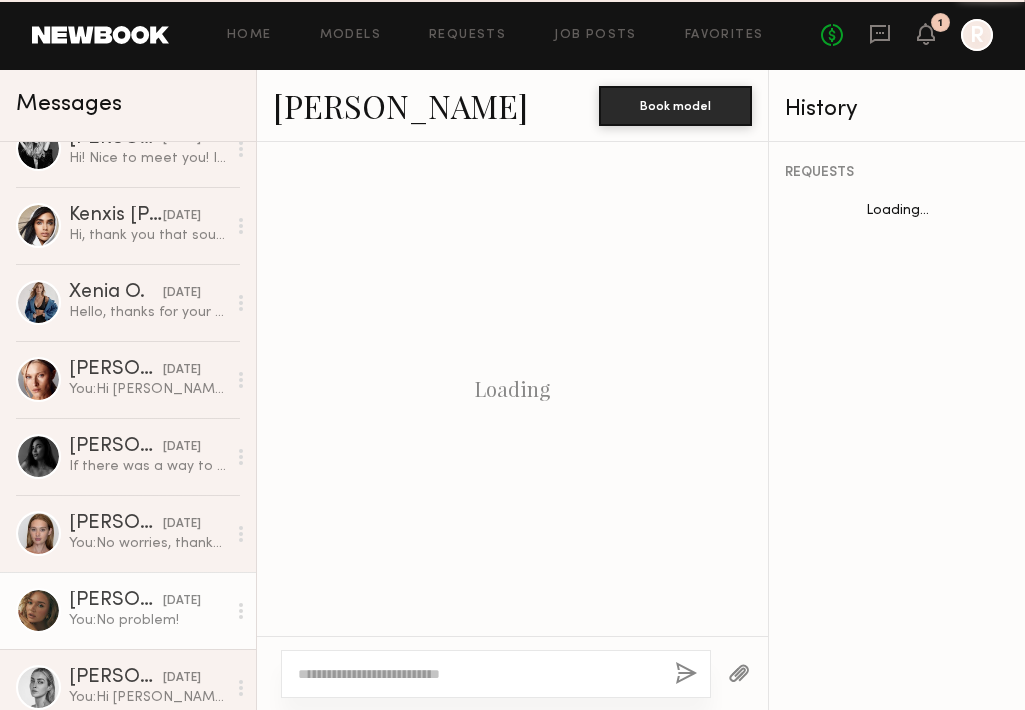 scroll, scrollTop: 1764, scrollLeft: 0, axis: vertical 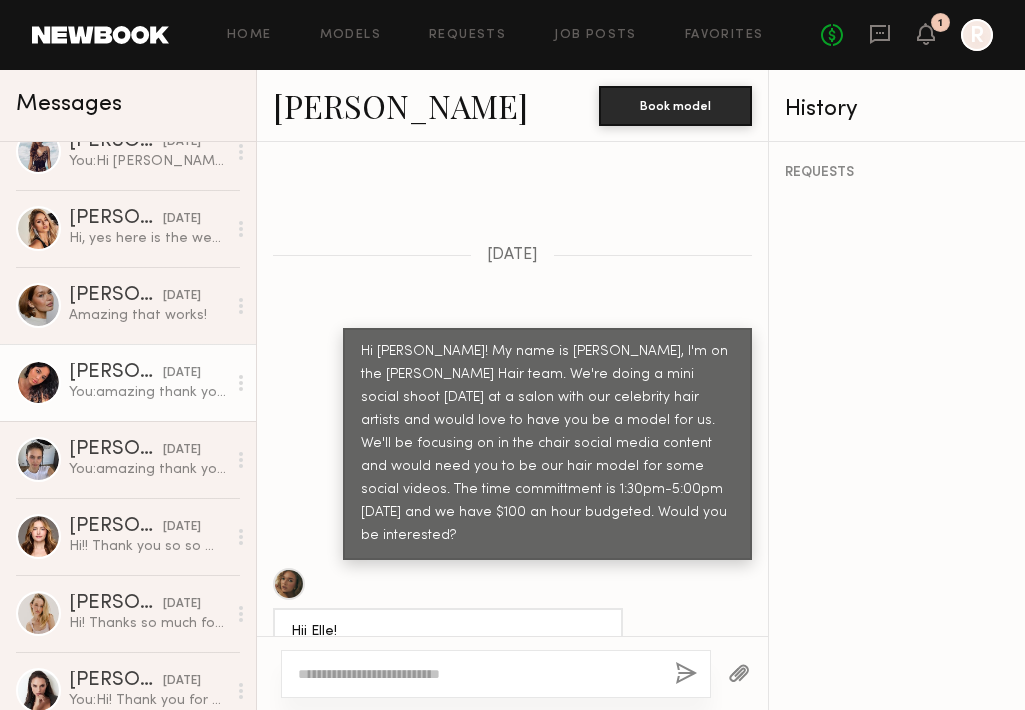 click on "Gabriela F." 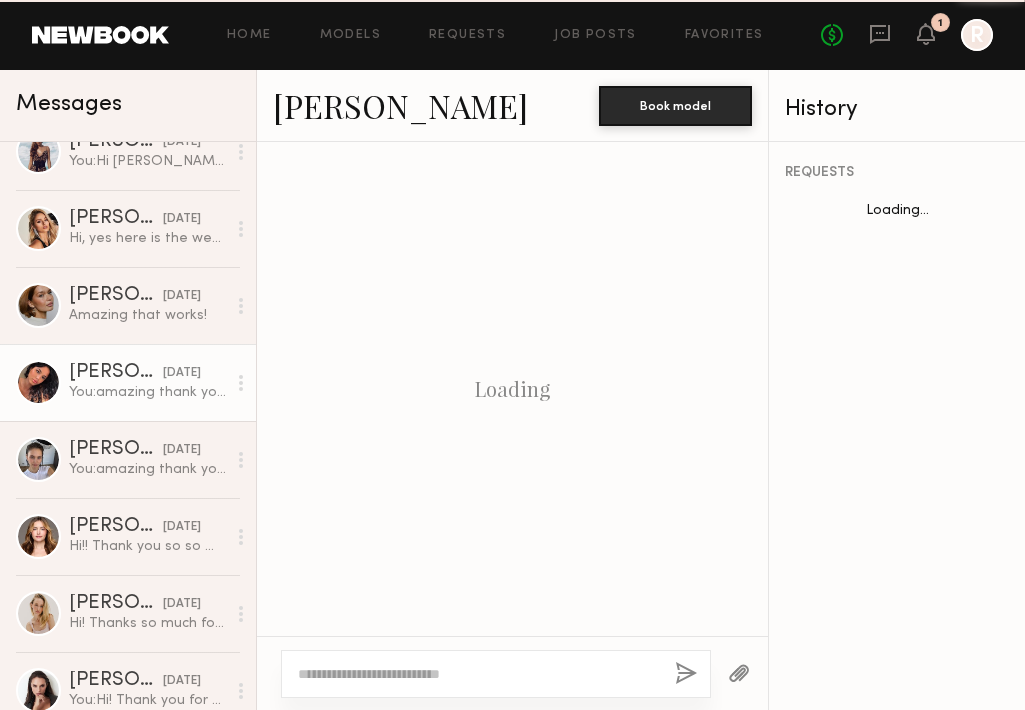 scroll, scrollTop: 1720, scrollLeft: 0, axis: vertical 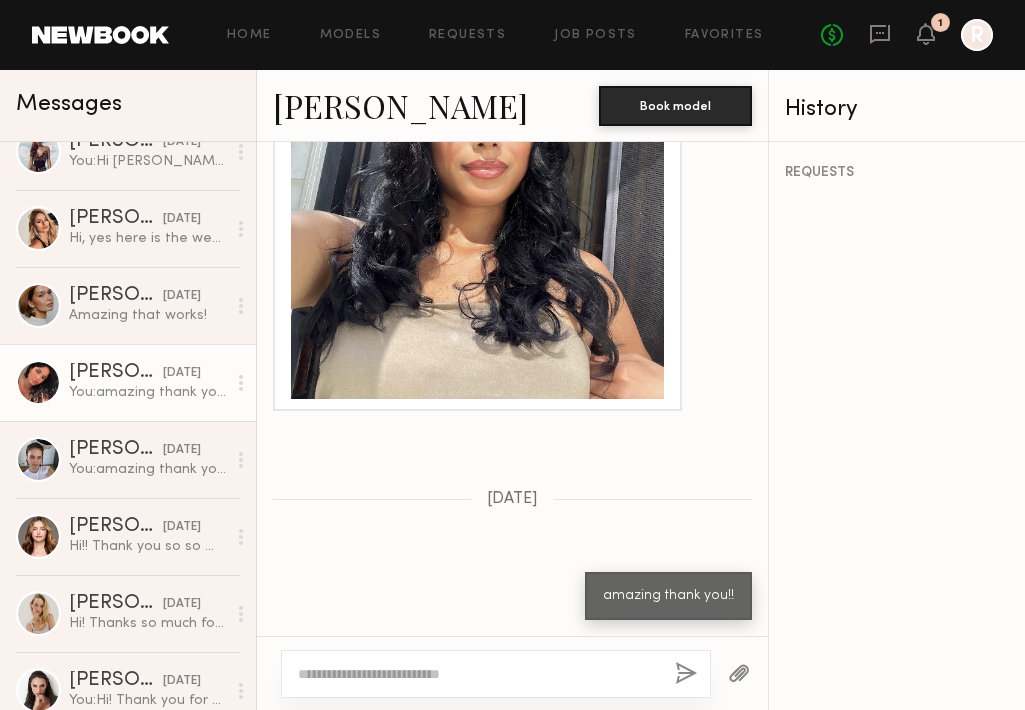 click 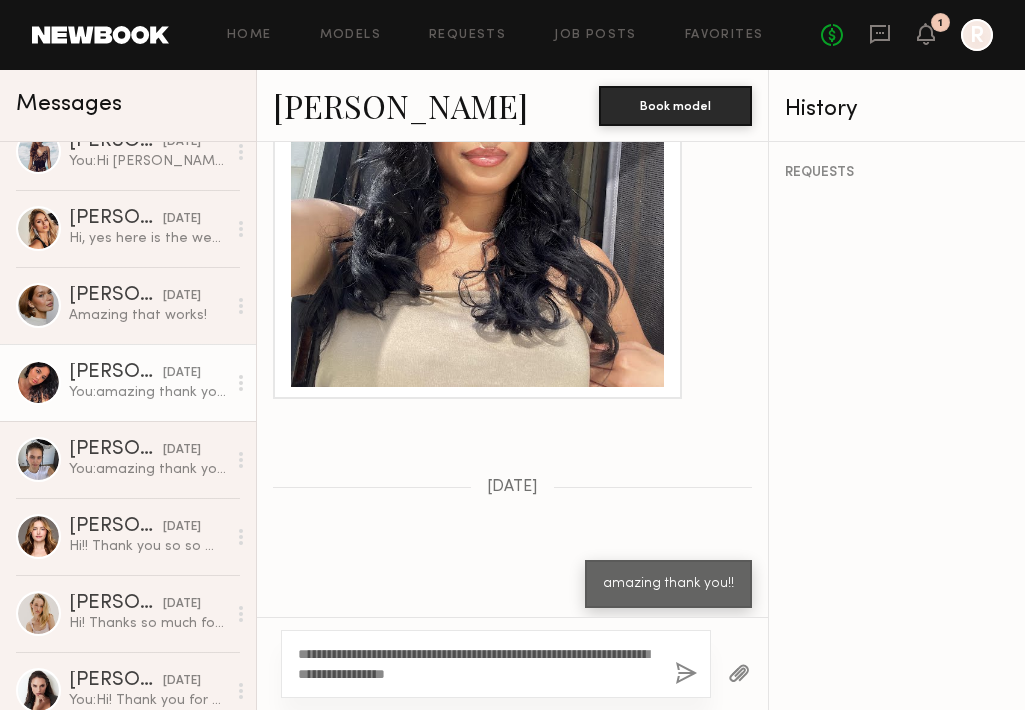 type on "**********" 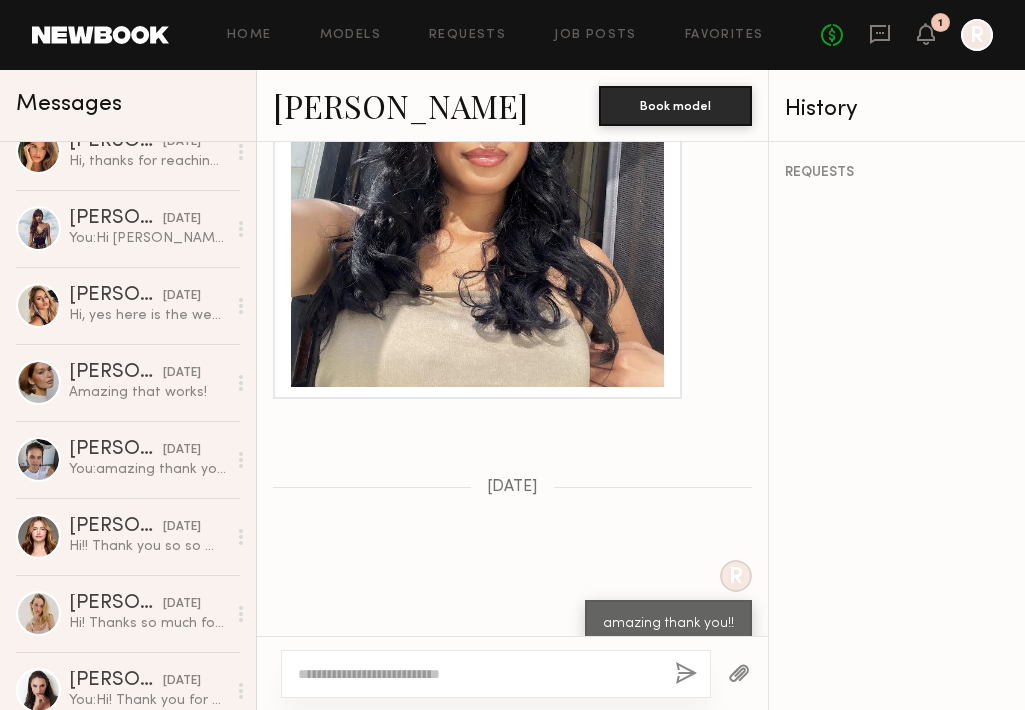 scroll, scrollTop: 2151, scrollLeft: 0, axis: vertical 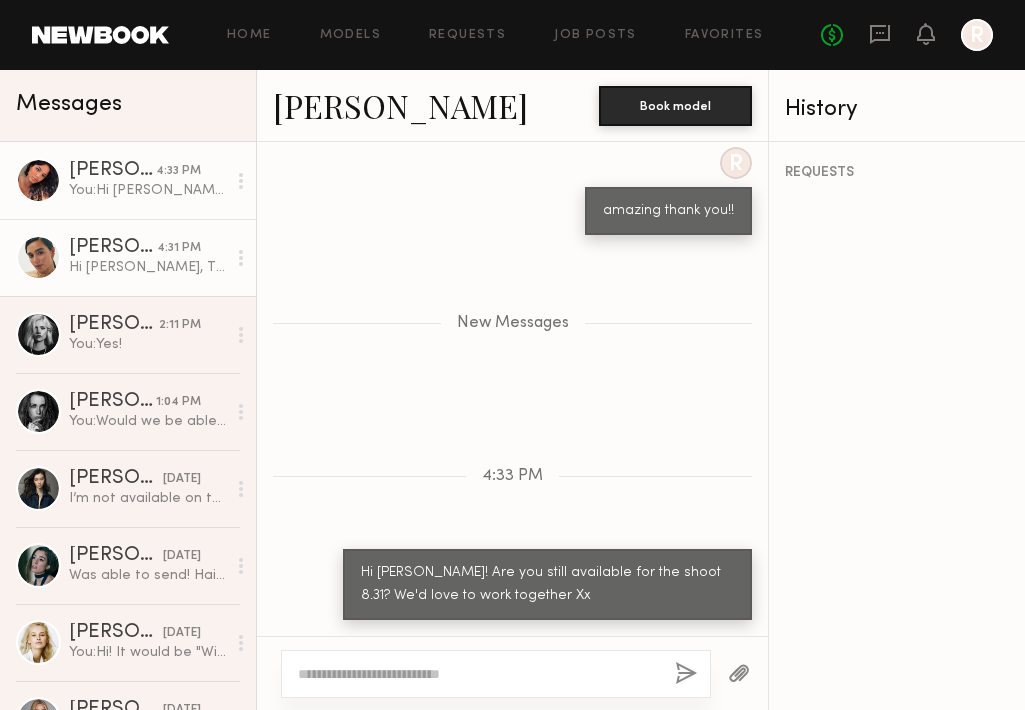 click on "Hi [PERSON_NAME],
Thank you so much for following up and for considering me. I’m going to have to pass on this one, but I really appreciate you reaching out and hope it goes great. Please keep me in mind for future shoots!" 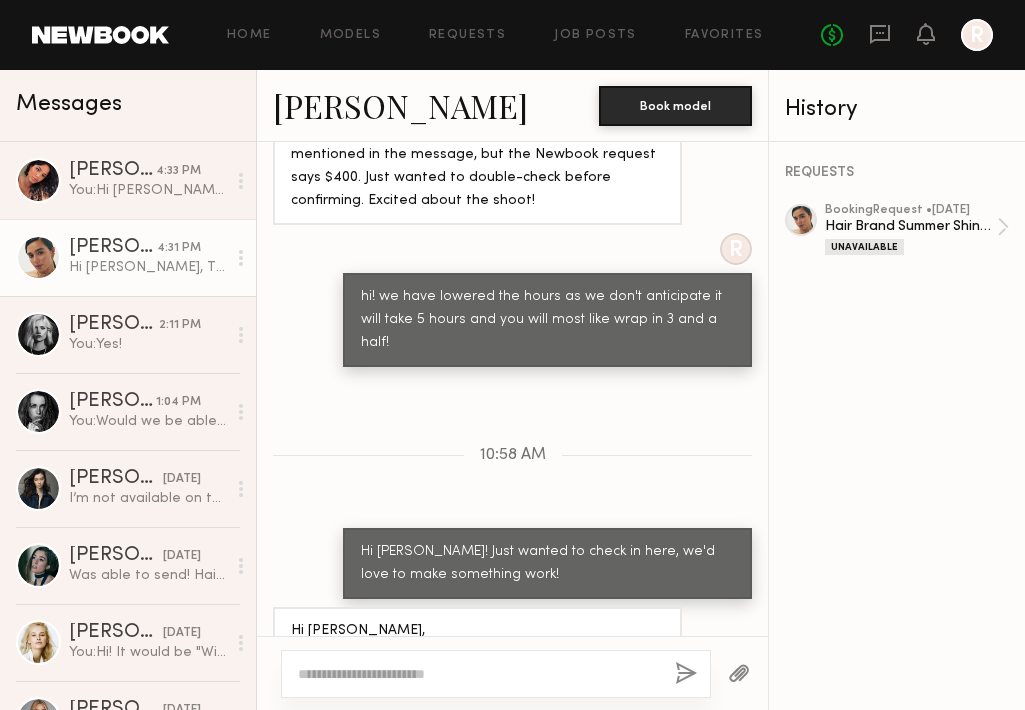 scroll, scrollTop: 1914, scrollLeft: 0, axis: vertical 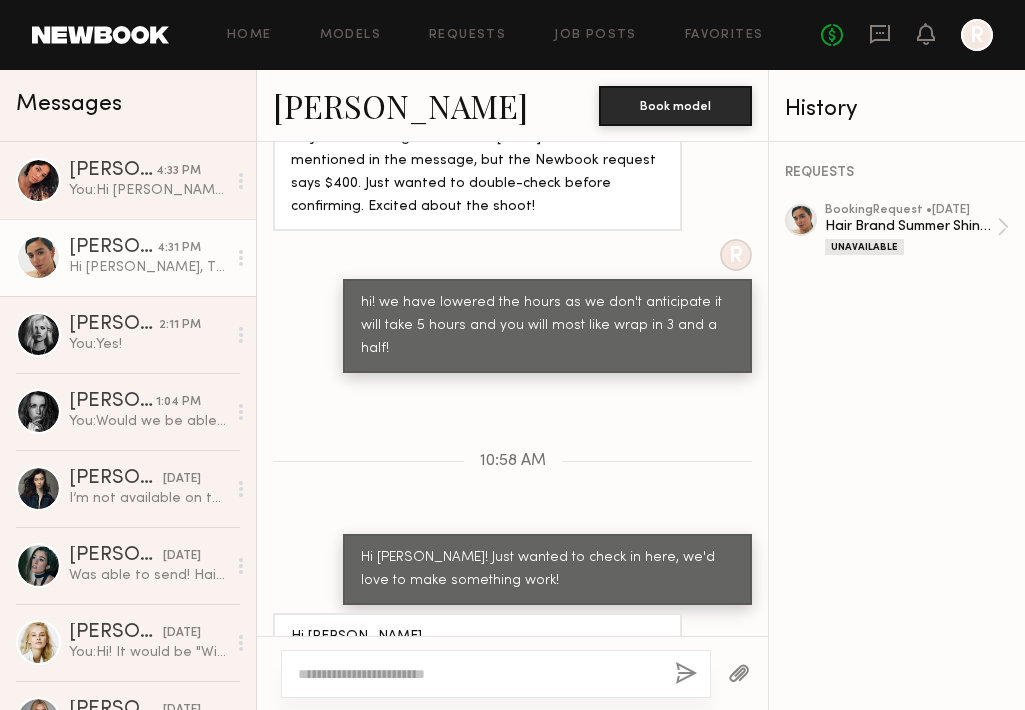 click on "Keep direct messages professional and related only to paid job opportunities. Messaging is great for coordinating preliminary details, but in order to confirm an option or booking, you MUST send an official request from the Book button. Do Introduce yourself and your project. Ask the model about their availability. Request additional info, like updated digitals, relevant experience, other skills, etc. Don’t Bring up non-professional topics or ask a model to work for free/trade. Expect verbal commitments to hold - only official requests can be enforced. Move communications off the platform. 07/22/2025 R Hi! Yes, I’m totally good with the $500 rate for 5 hours. I’m also comfortable with the hair gloss, swimwear, and getting in the water. I’m available on Thursday the 31st and would love to be a part of this! yesterday R Amazing! May you please send a 360 video of your hair? R hi! we have lowered the hours as we don't anticipate it will take 5 hours and you will most like wrap in 3 and a half! 10:58 AM" 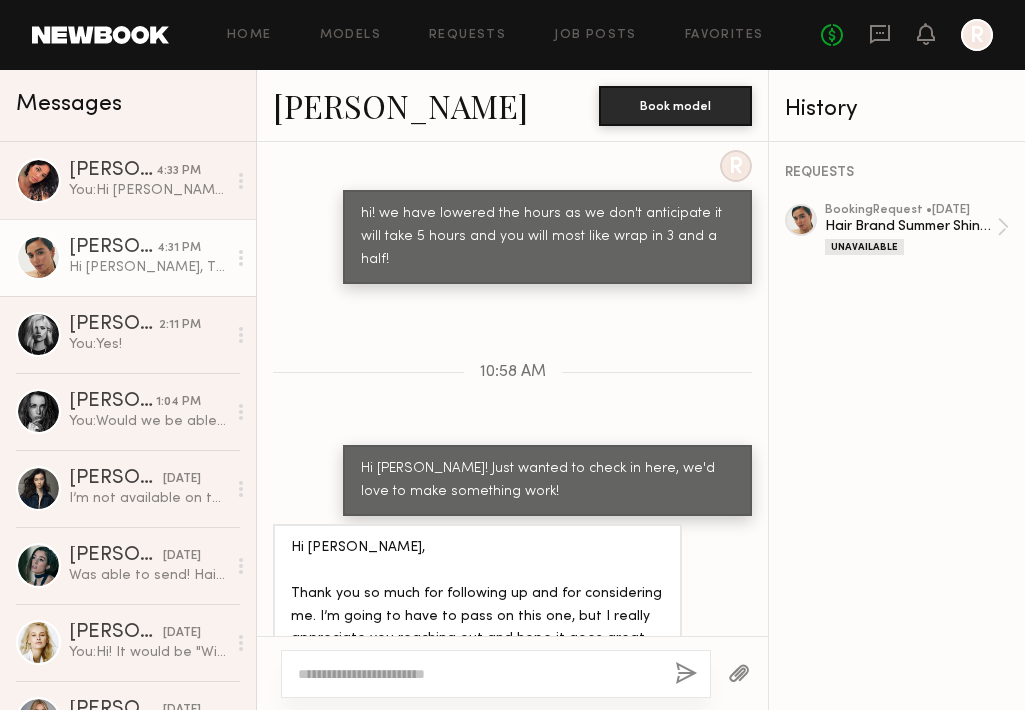 click 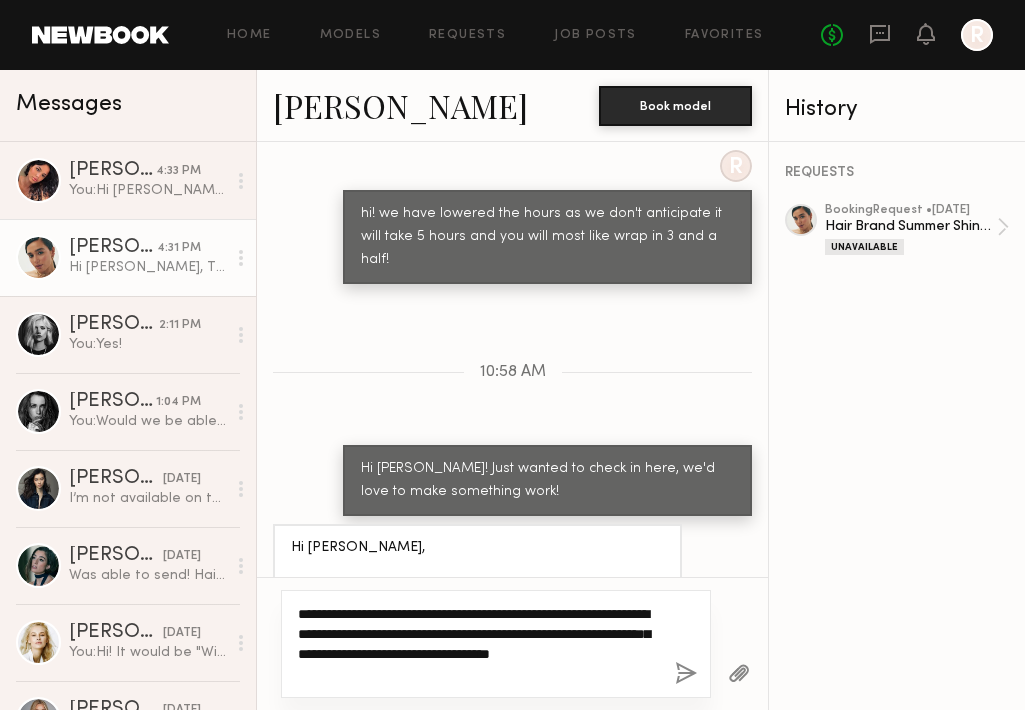 click on "**********" 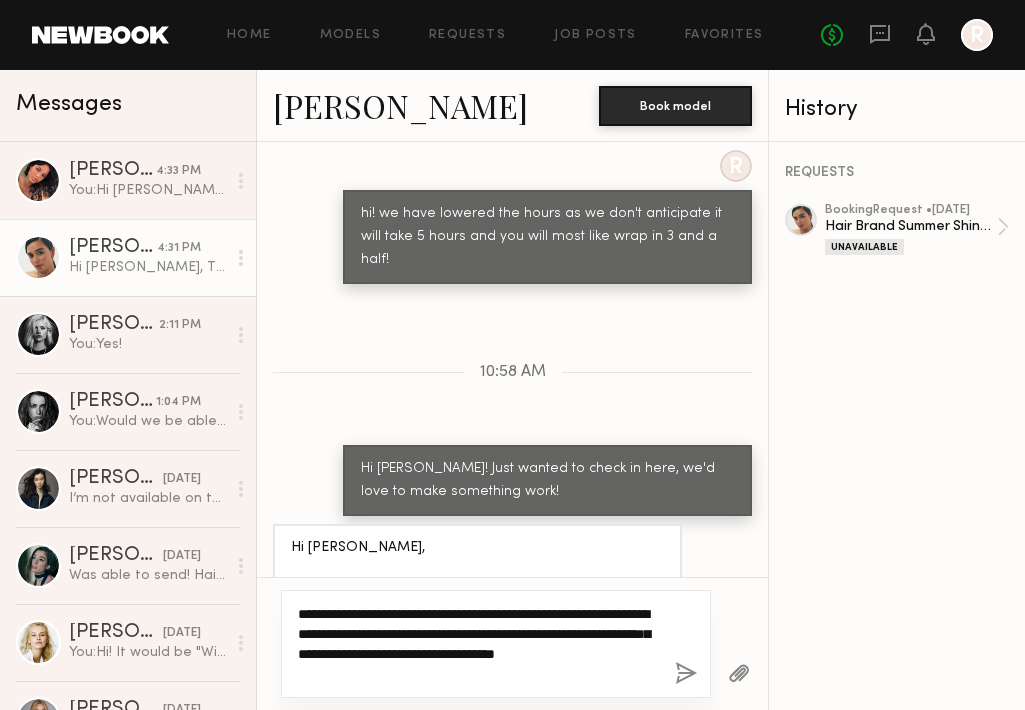 click on "**********" 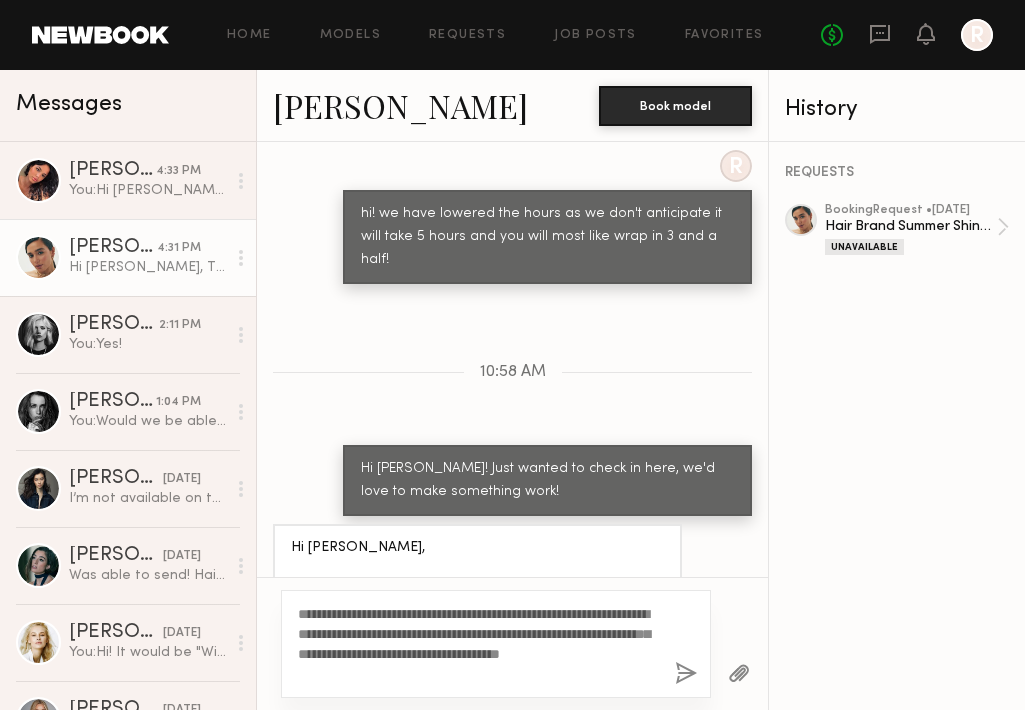 click on "**********" 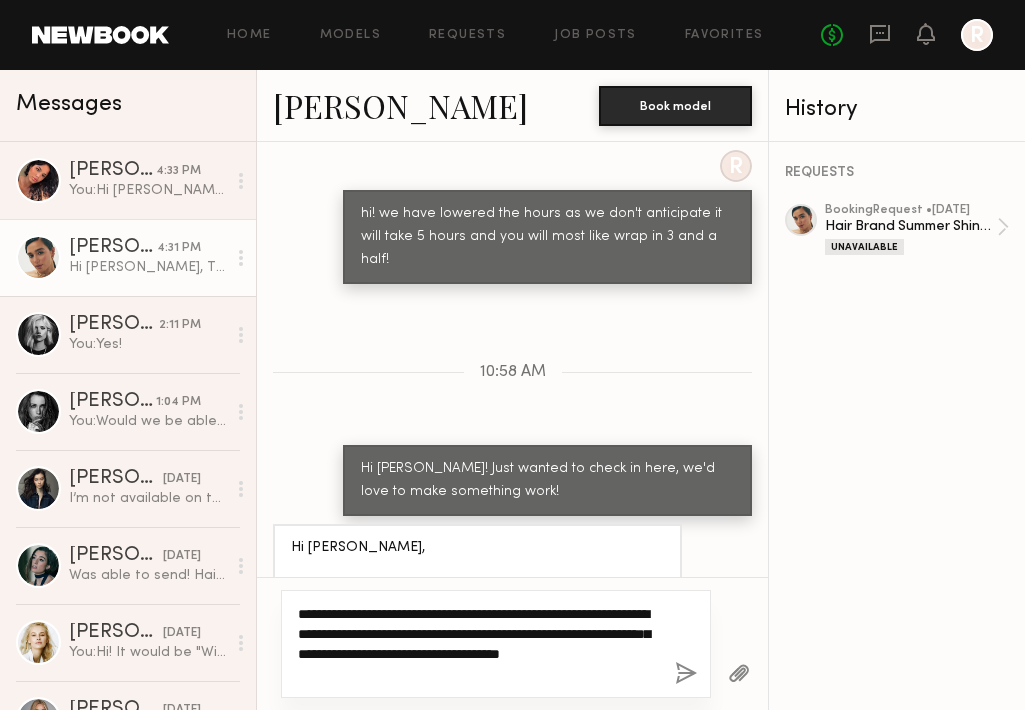 click on "**********" 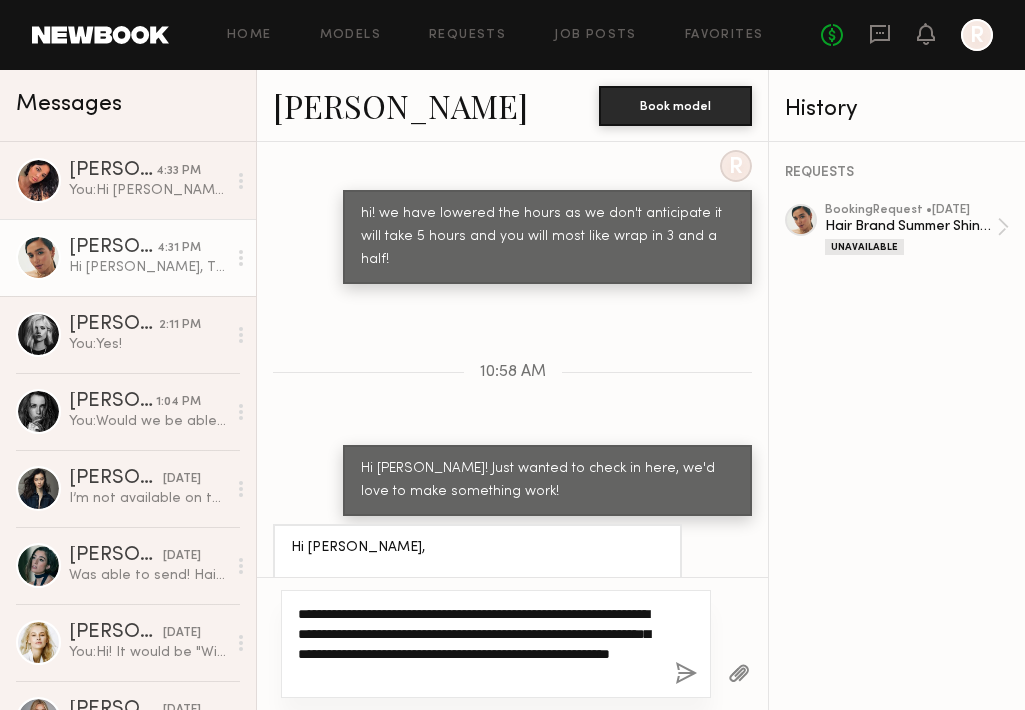 type on "**********" 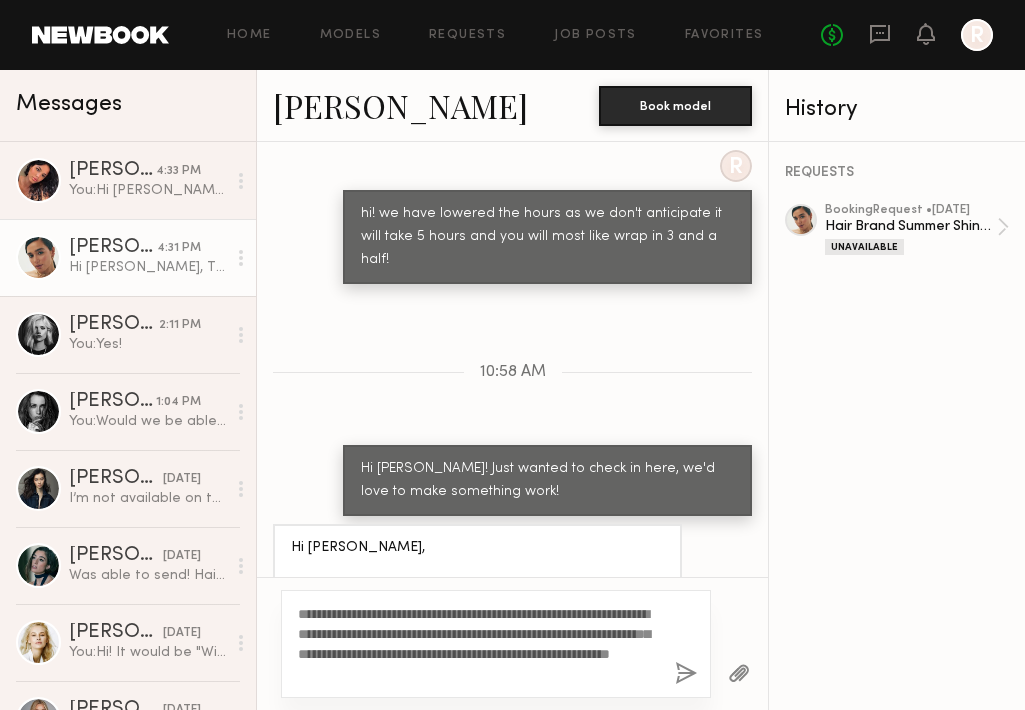 click 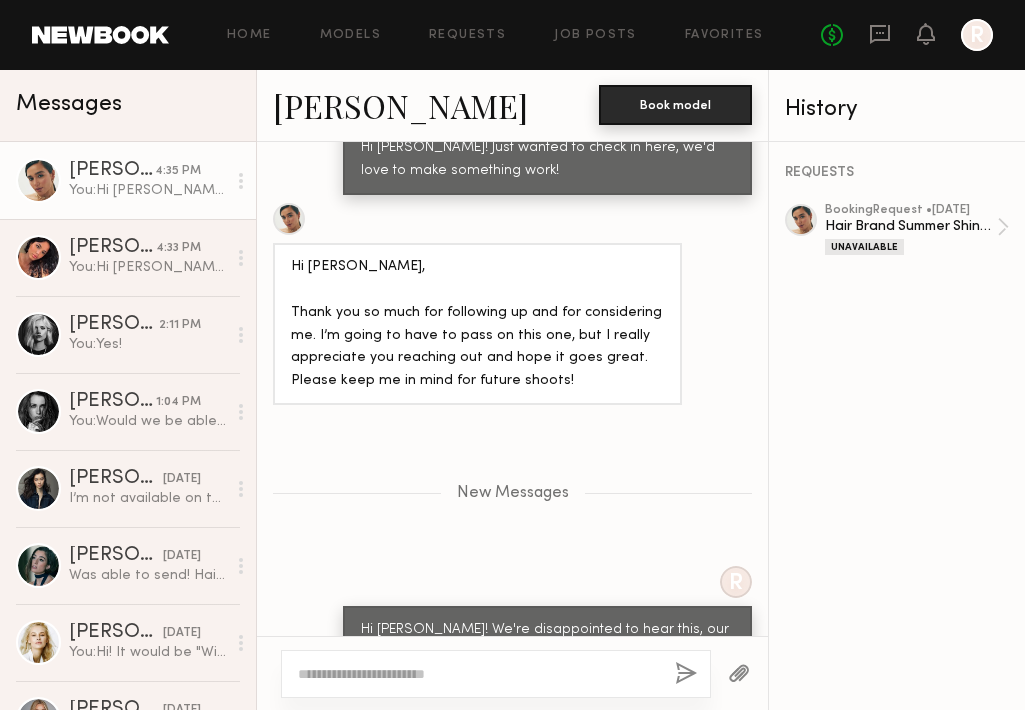 scroll, scrollTop: 2383, scrollLeft: 0, axis: vertical 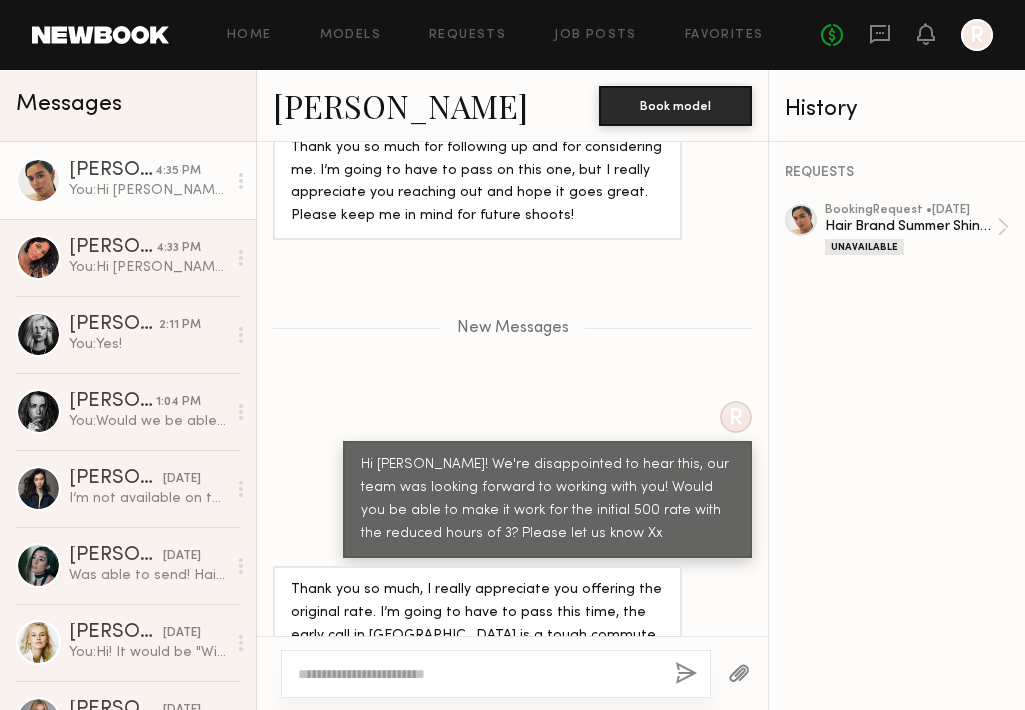 click on "Thank you so much, I really appreciate you offering the original rate. I’m going to have to pass this time, the early call in Rockaway is a tough commute from NJ. Would love to work together another time! xx" 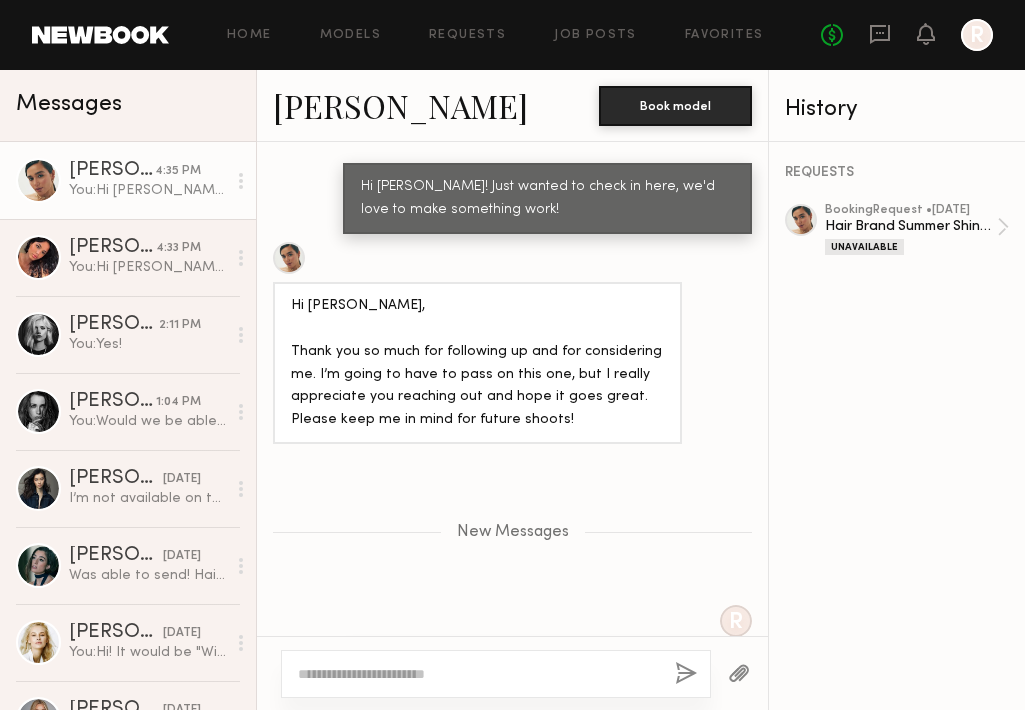 scroll, scrollTop: 2489, scrollLeft: 0, axis: vertical 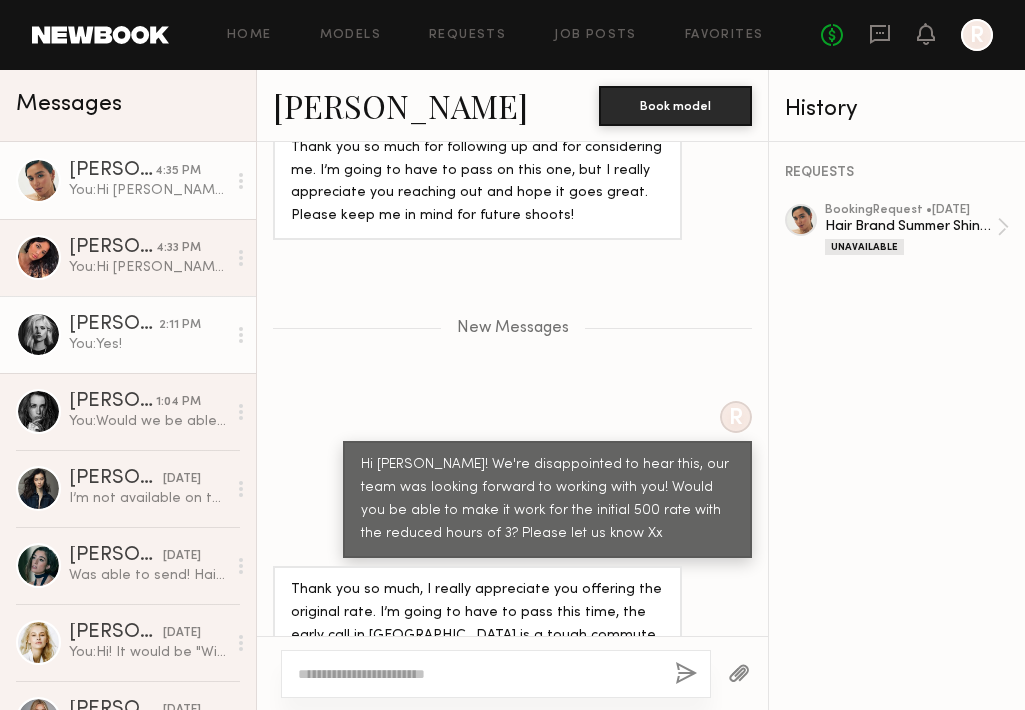 click on "[PERSON_NAME] 2:11 PM You:  Yes!" 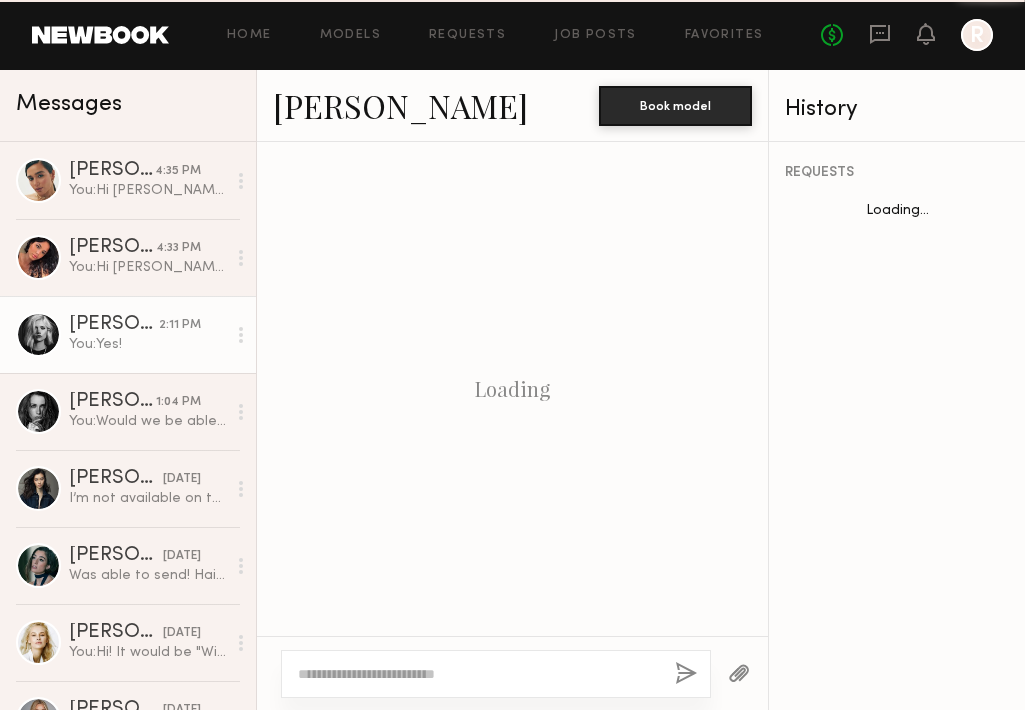 scroll, scrollTop: 2523, scrollLeft: 0, axis: vertical 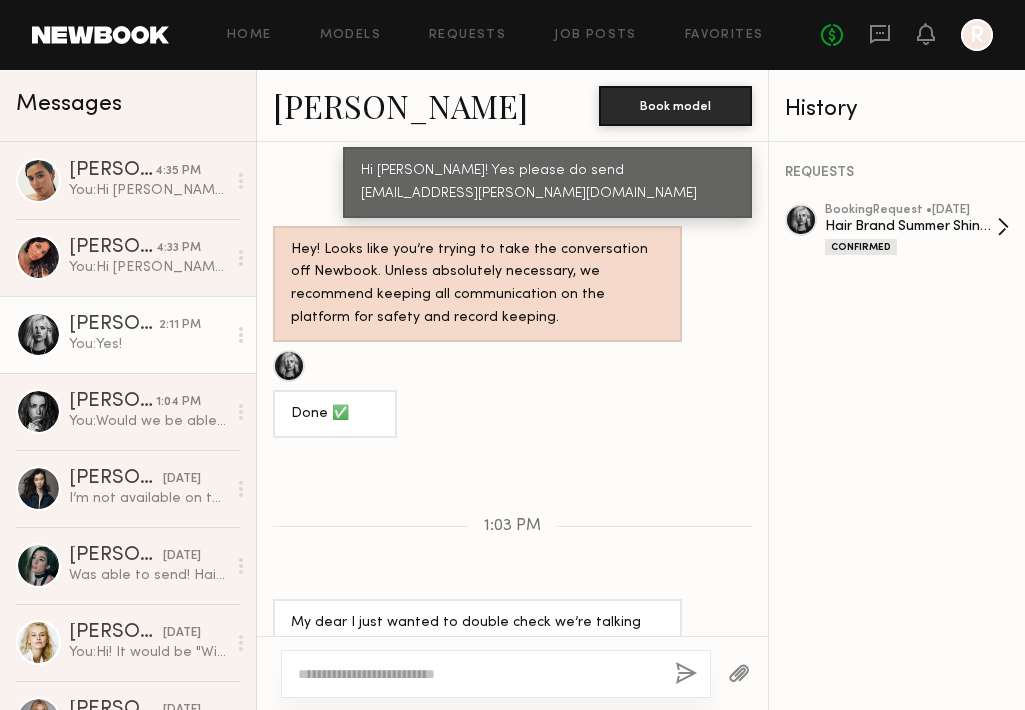 click on "Hair Brand Summer Shine Gloss Shoot" 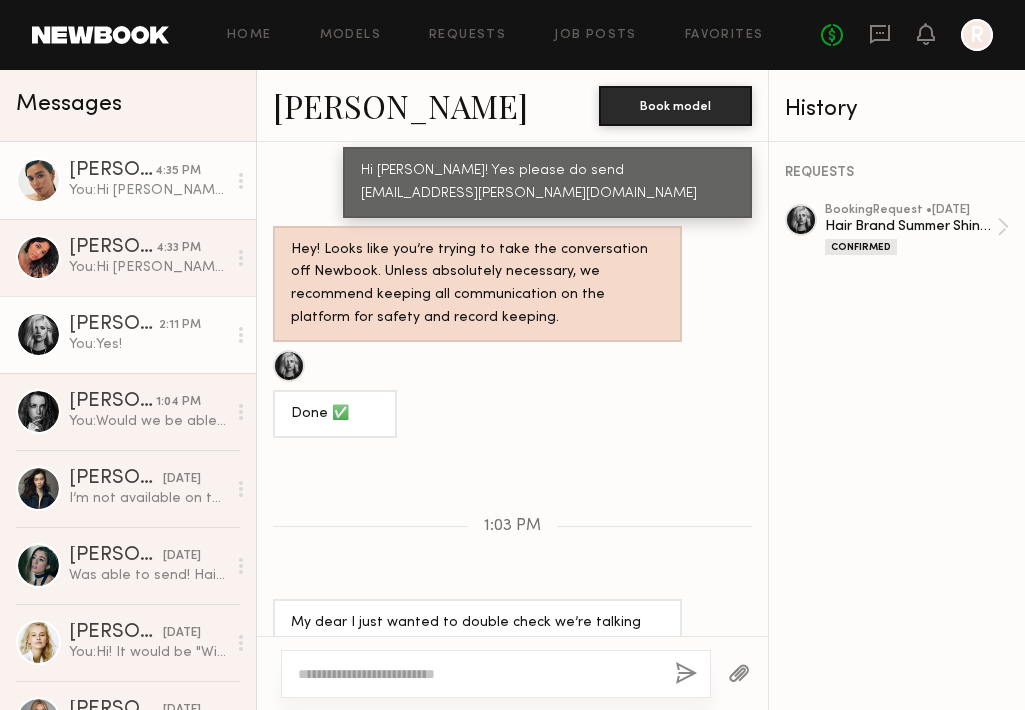 click on "[PERSON_NAME]" 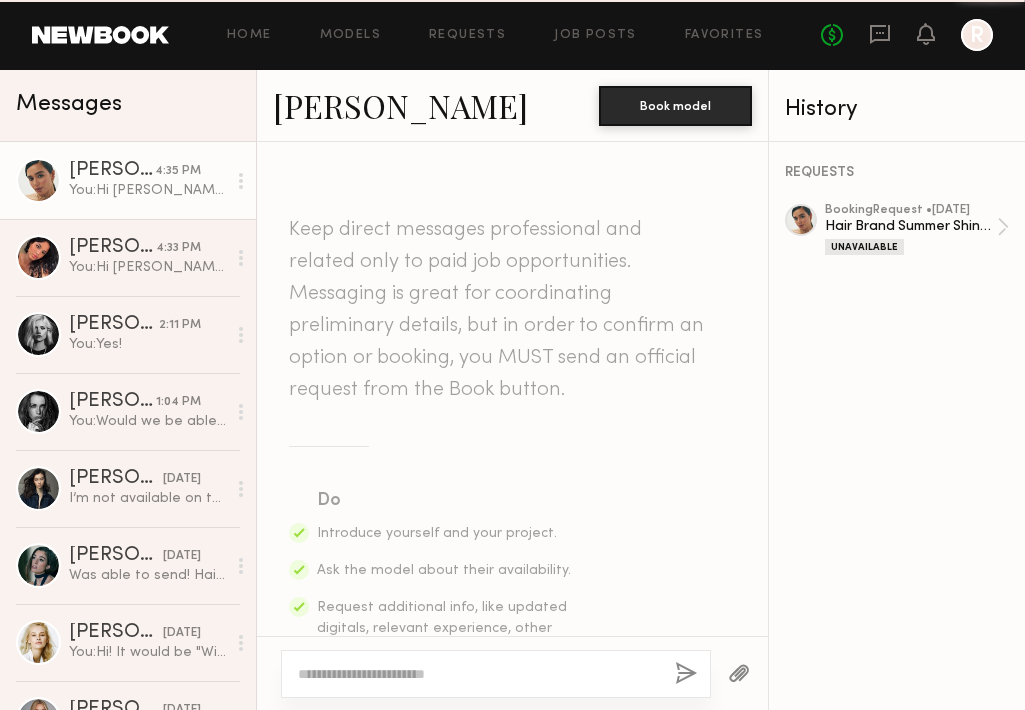 scroll, scrollTop: 2333, scrollLeft: 0, axis: vertical 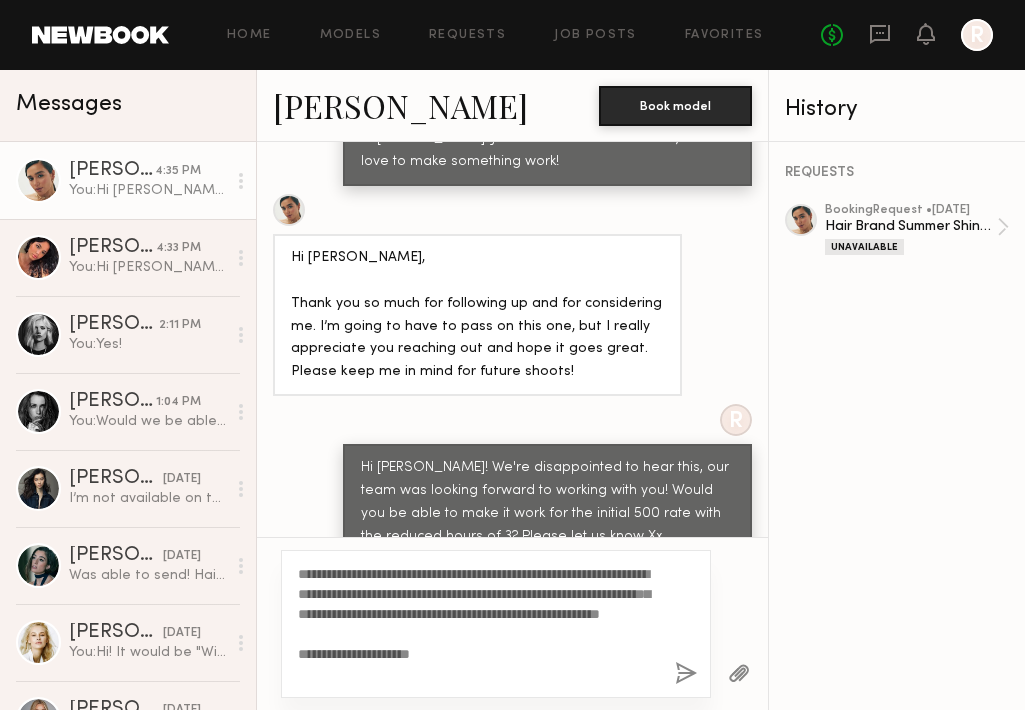 click on "**********" 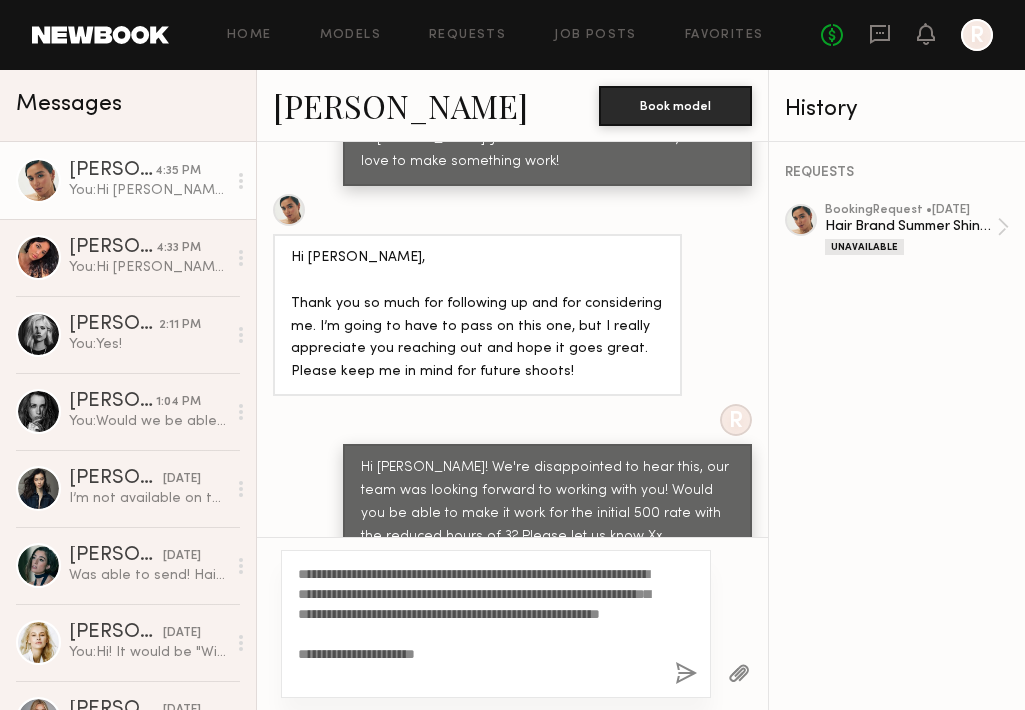 click on "**********" 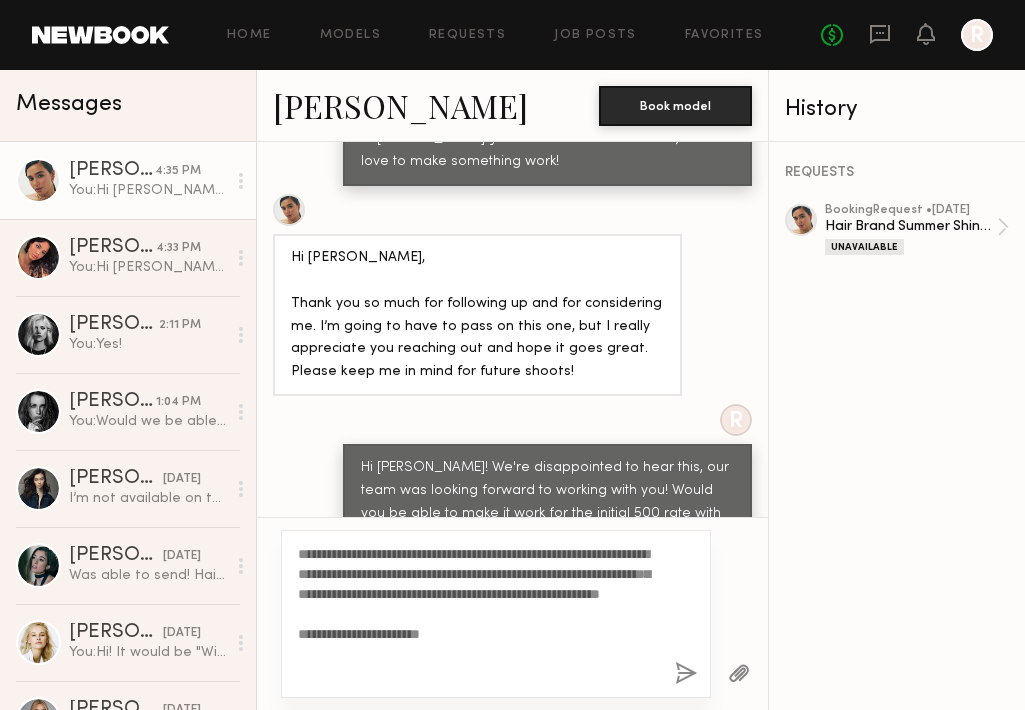 type on "**********" 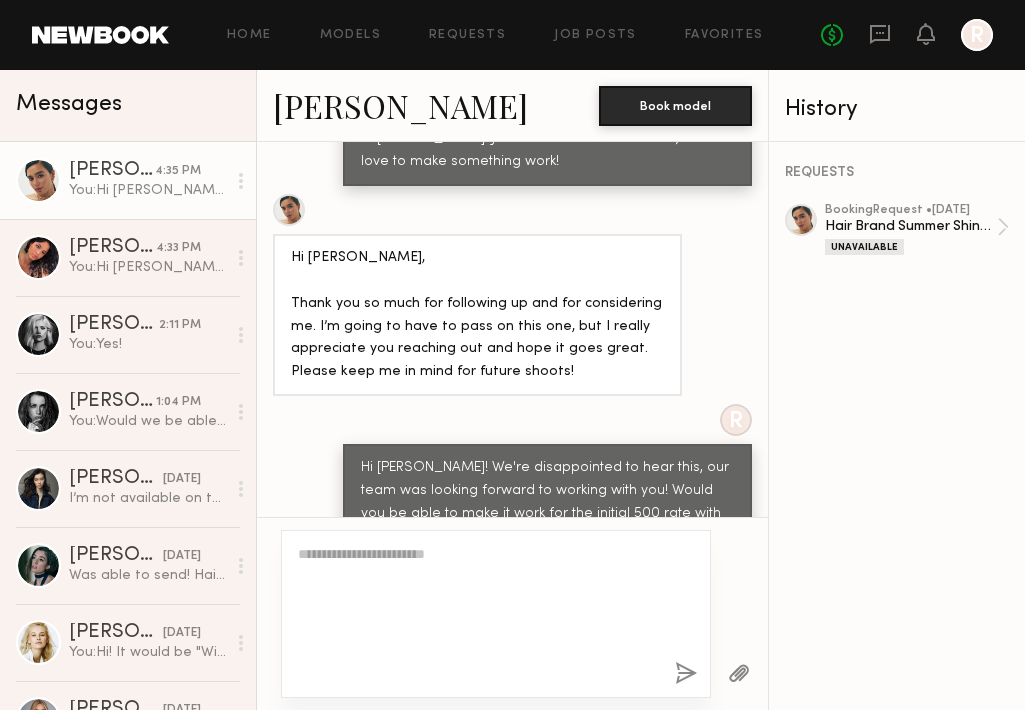 scroll, scrollTop: 2544, scrollLeft: 0, axis: vertical 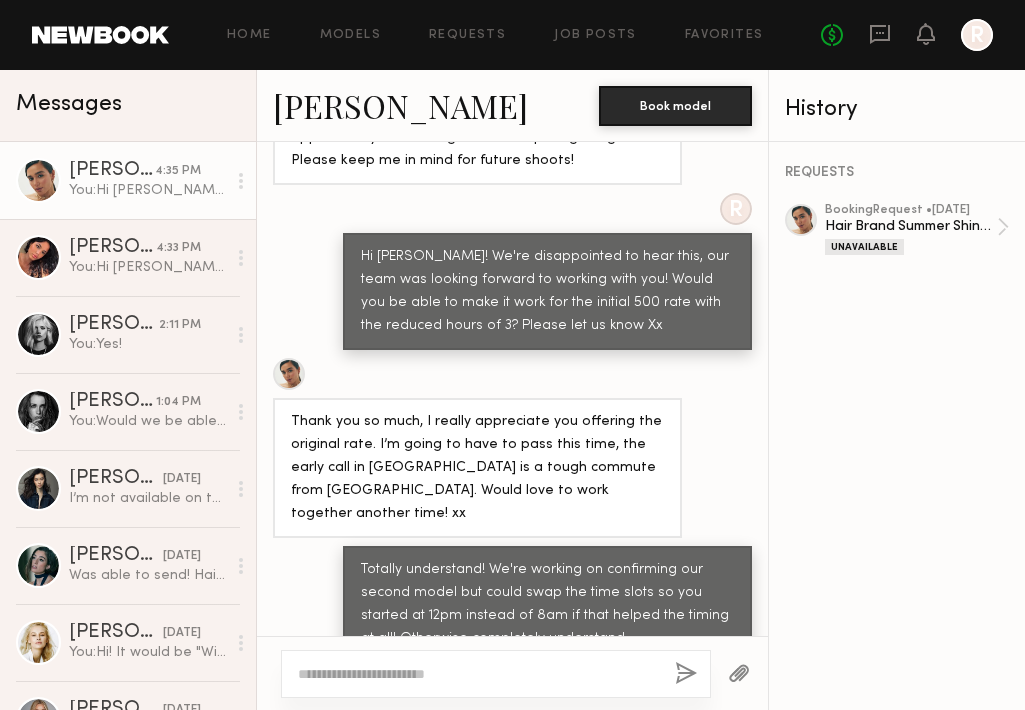 click on "Thank you so much, I really appreciate you offering the original rate. I’m going to have to pass this time, the early call in Rockaway is a tough commute from NJ. Would love to work together another time! xx" 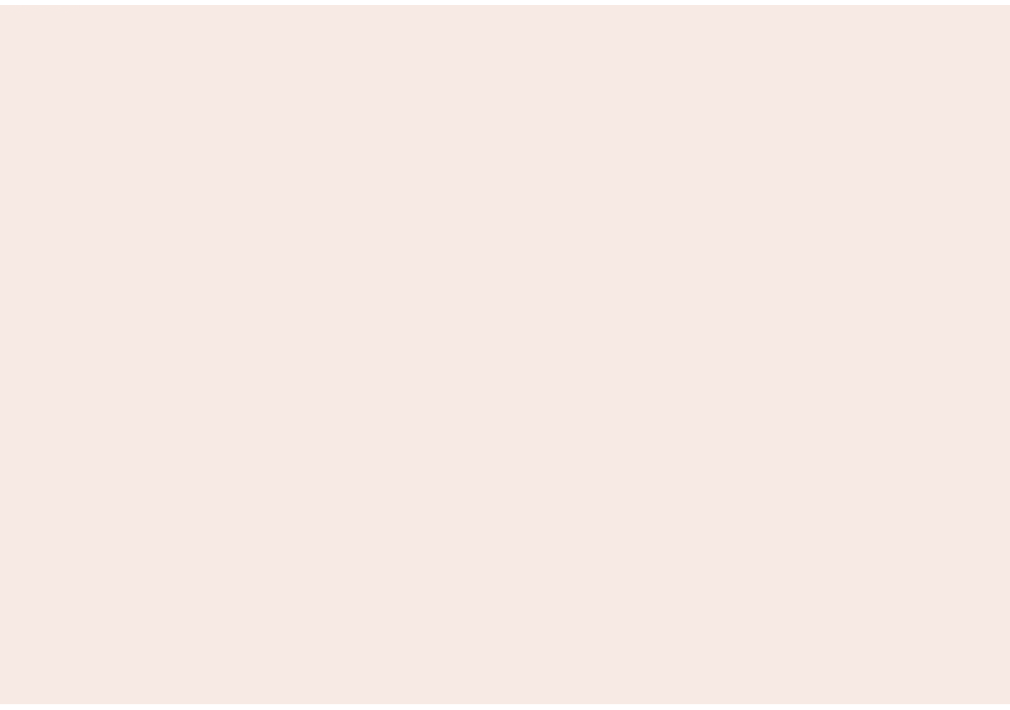 scroll, scrollTop: 0, scrollLeft: 0, axis: both 